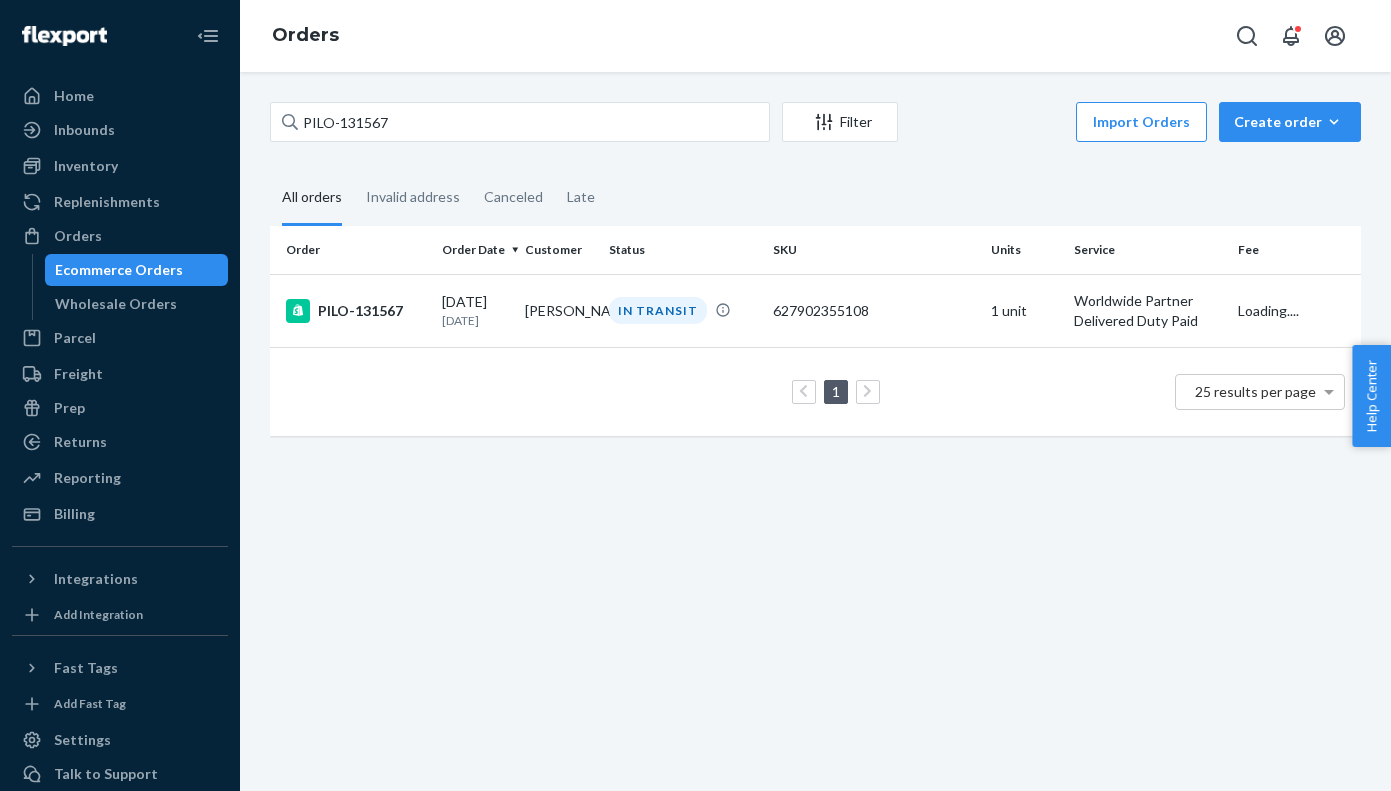 scroll, scrollTop: 0, scrollLeft: 0, axis: both 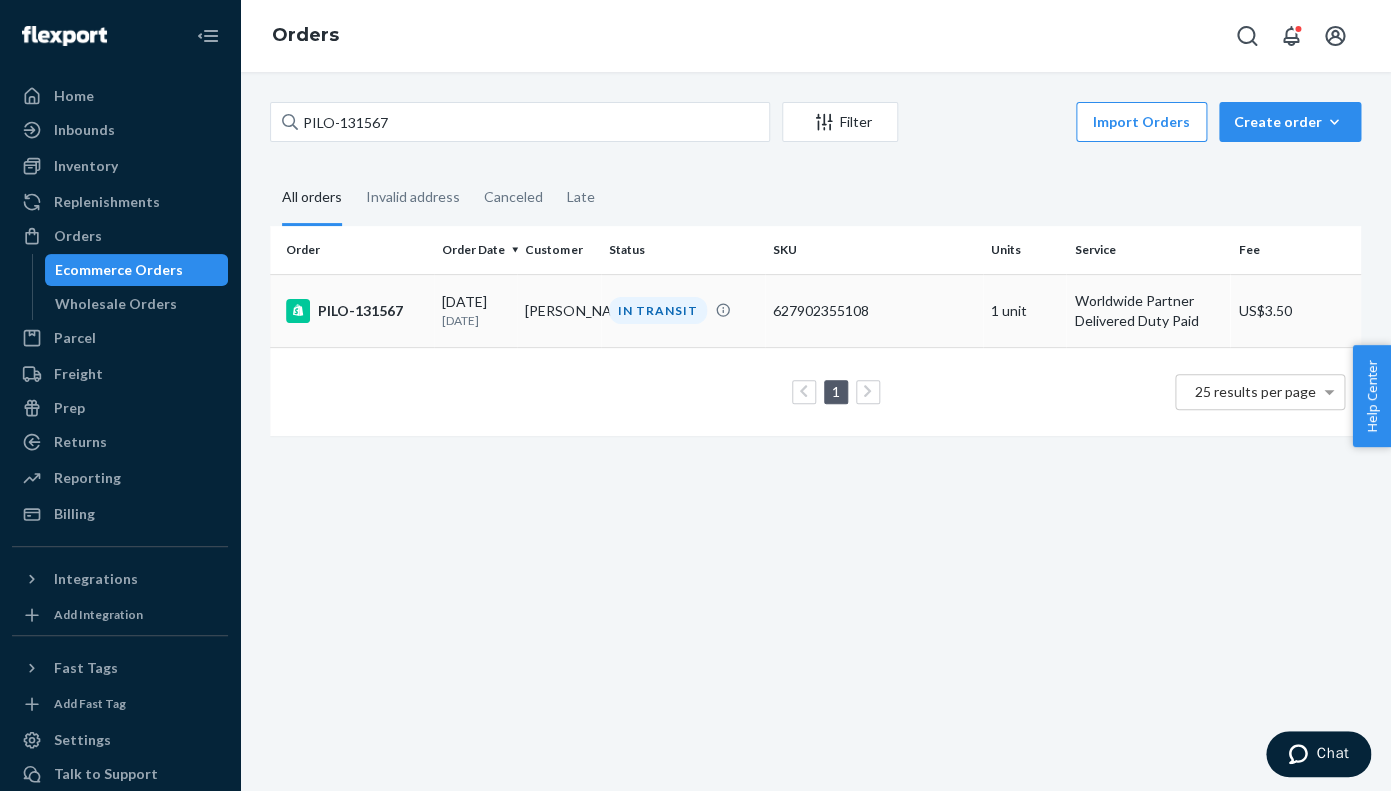 click on "PILO-131567" at bounding box center (356, 311) 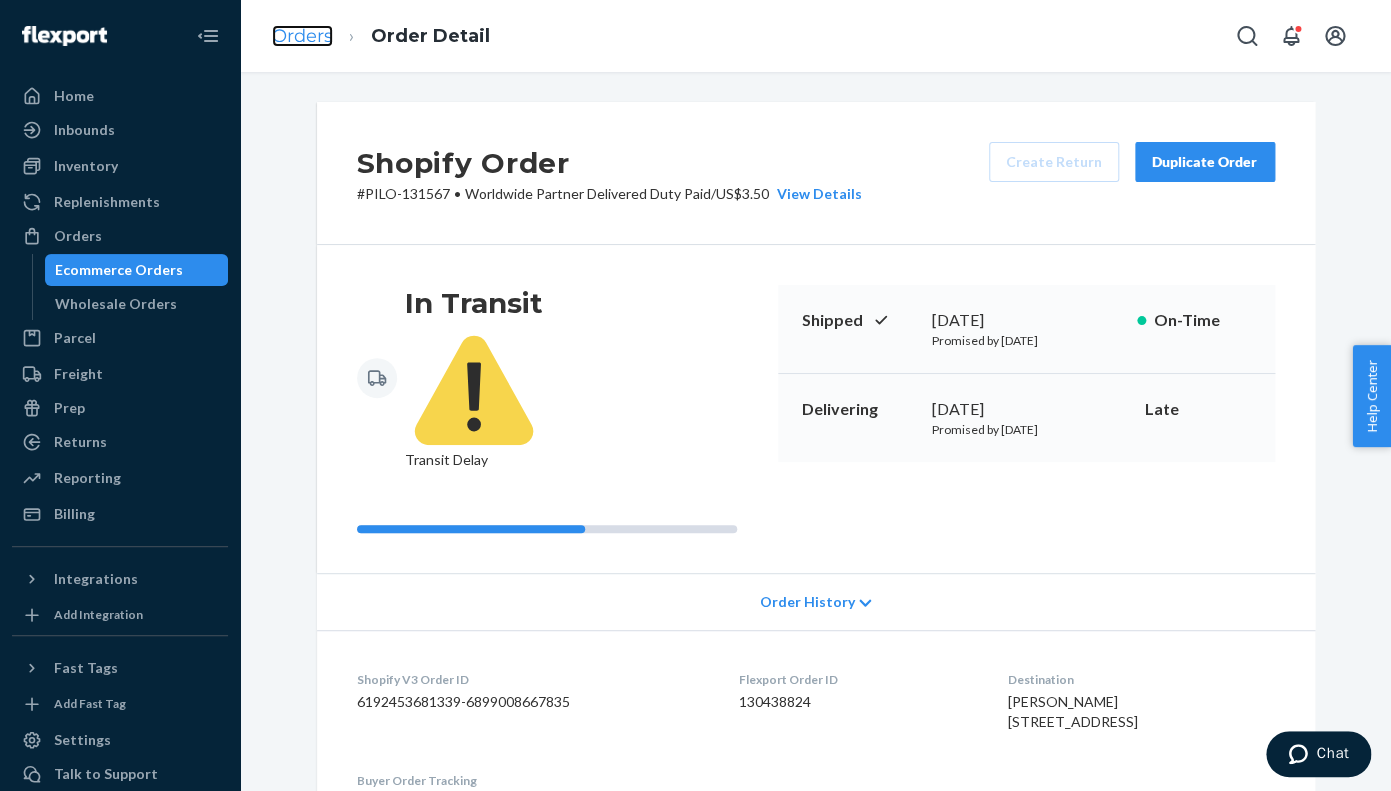 click on "Orders" at bounding box center [302, 36] 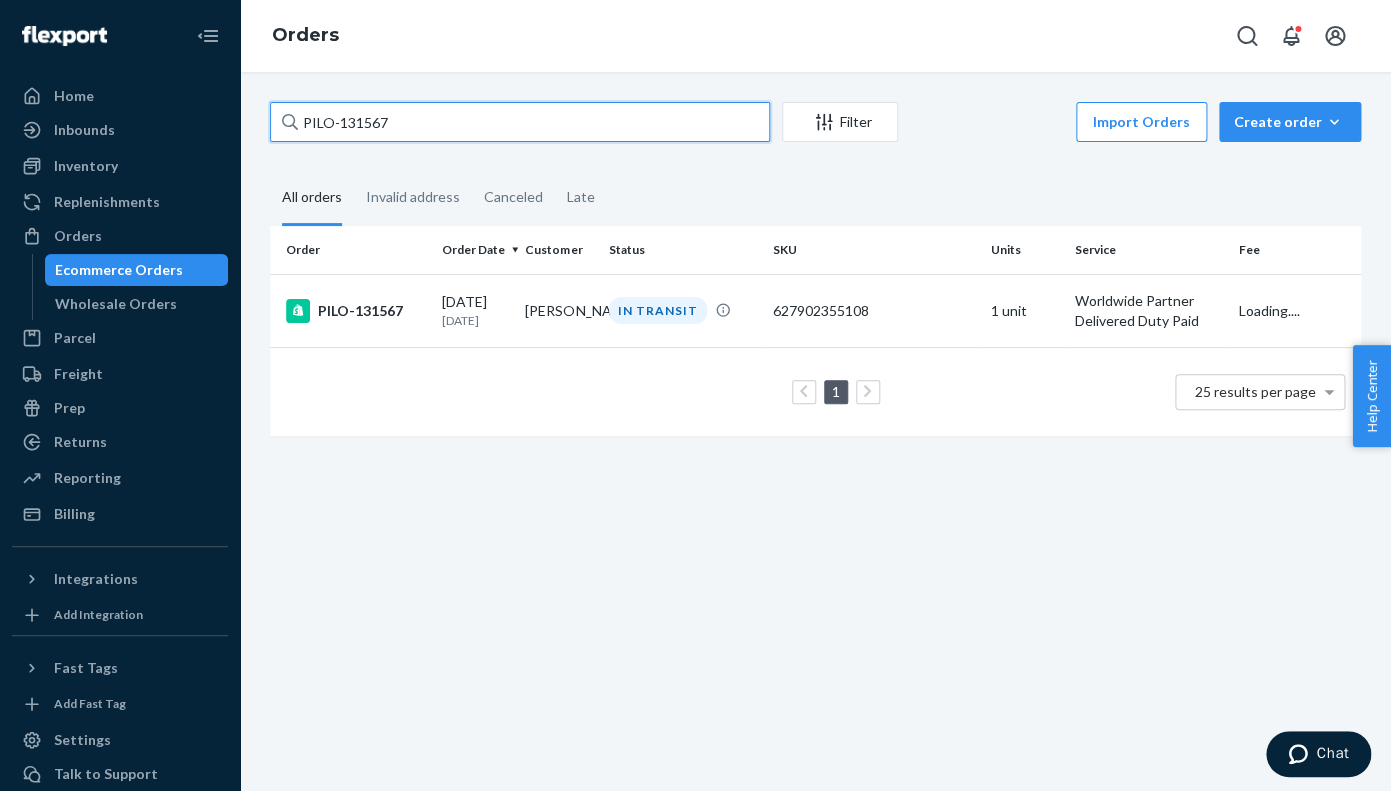 drag, startPoint x: 425, startPoint y: 121, endPoint x: 301, endPoint y: 116, distance: 124.10077 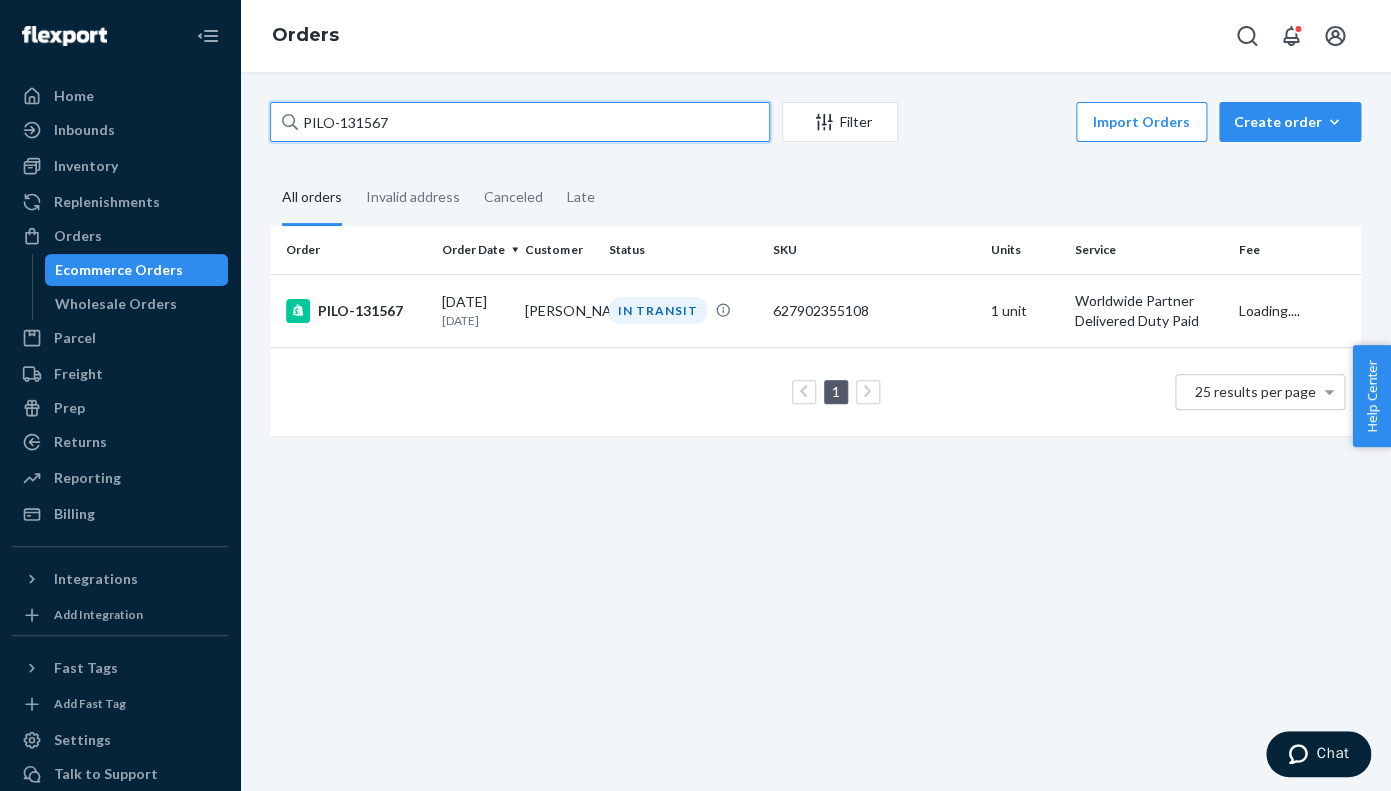 paste on "BJLRQNHRGE" 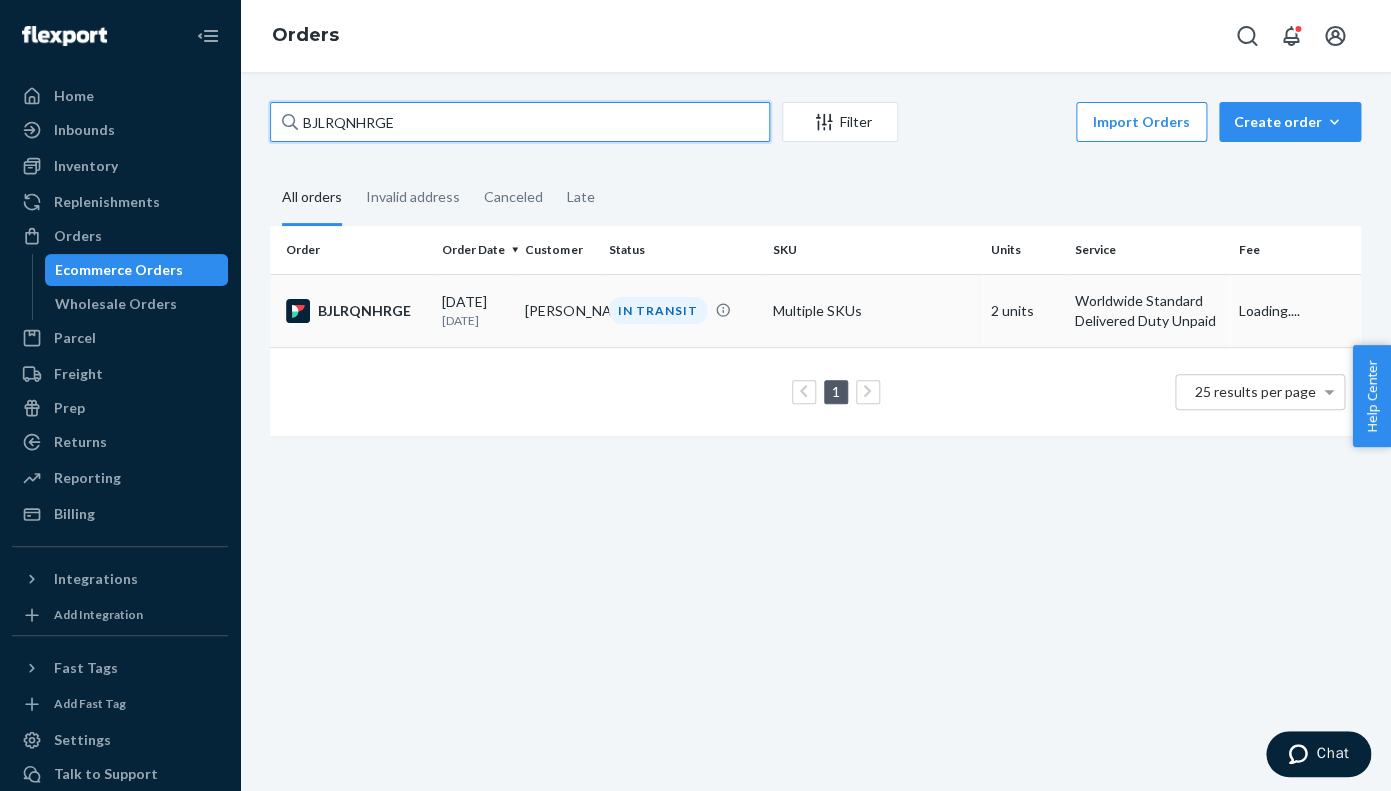 type on "BJLRQNHRGE" 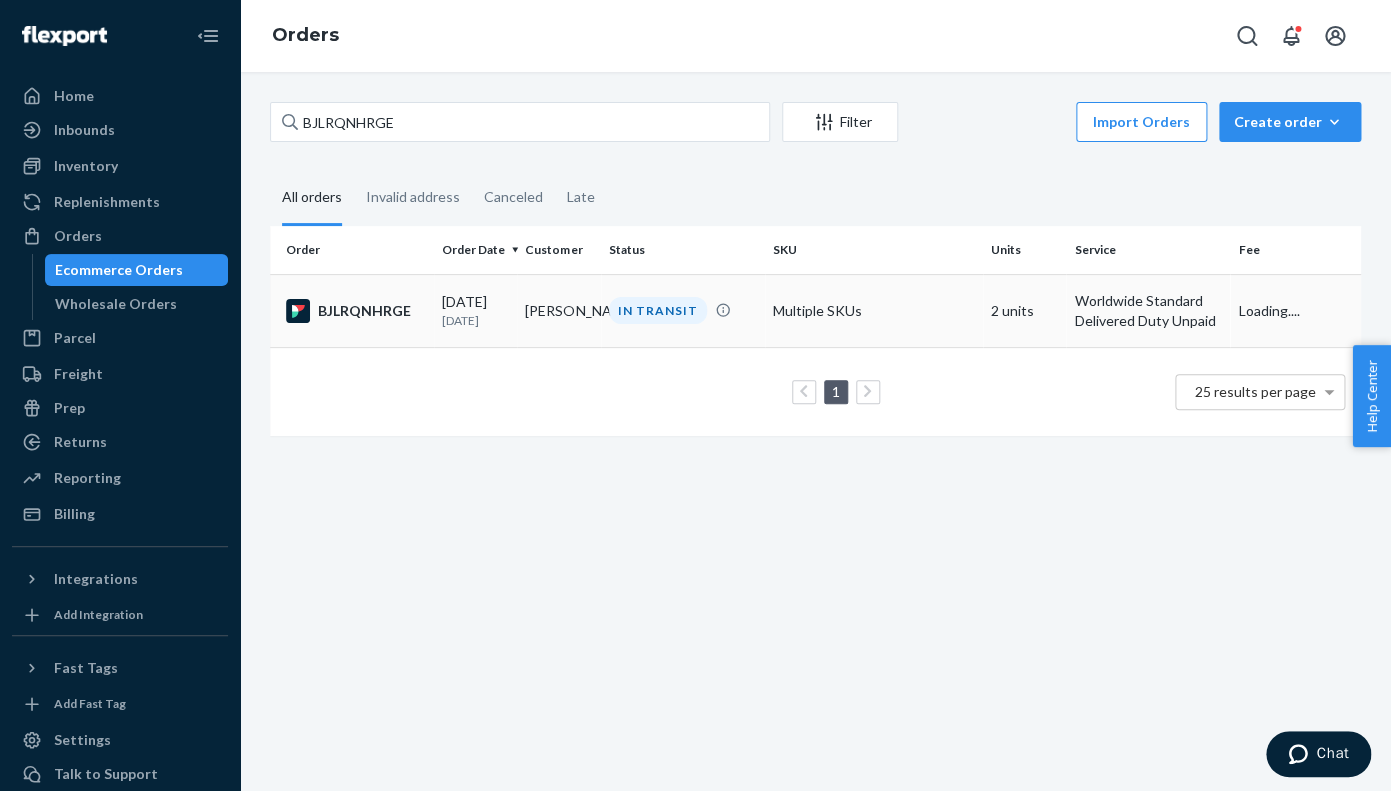 click on "BJLRQNHRGE" at bounding box center (356, 311) 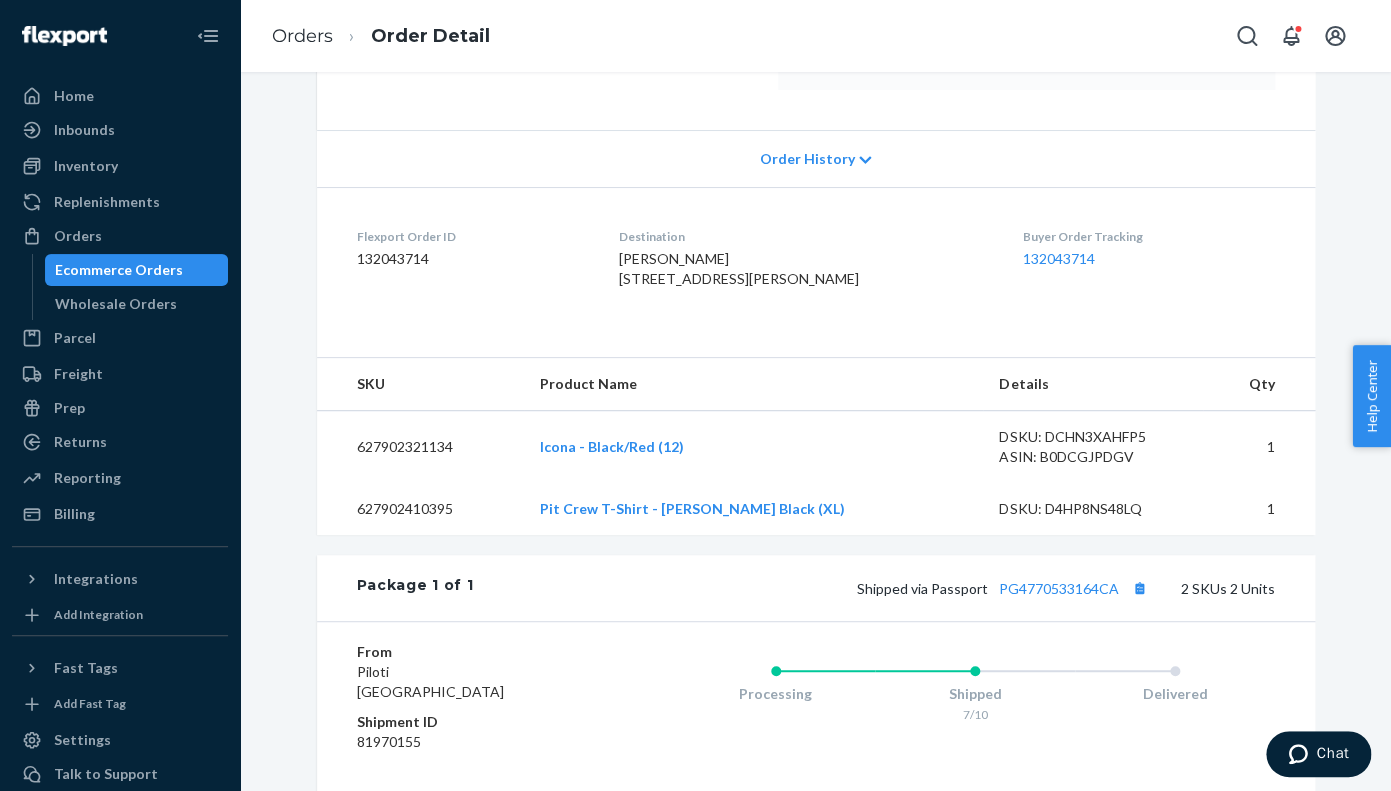 scroll, scrollTop: 378, scrollLeft: 0, axis: vertical 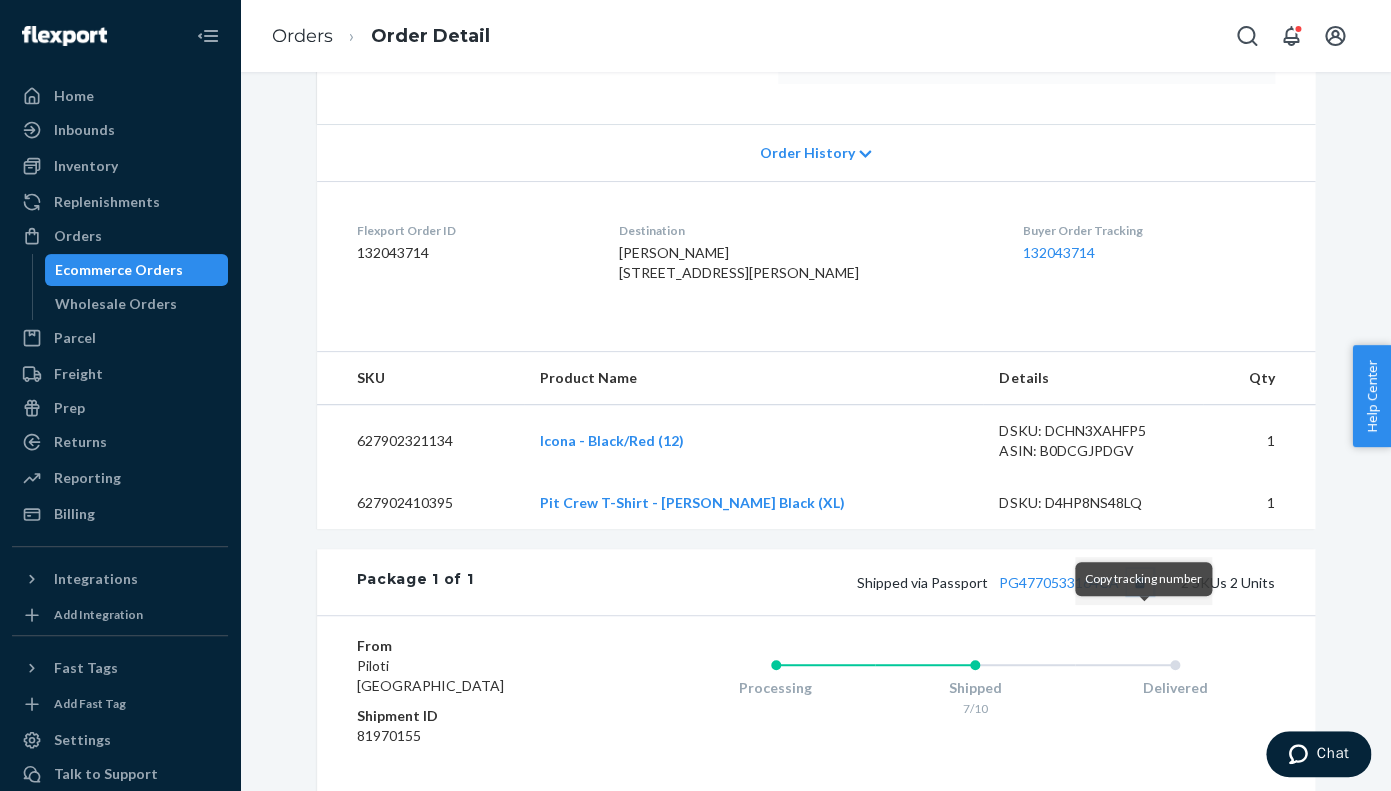 click at bounding box center (1140, 582) 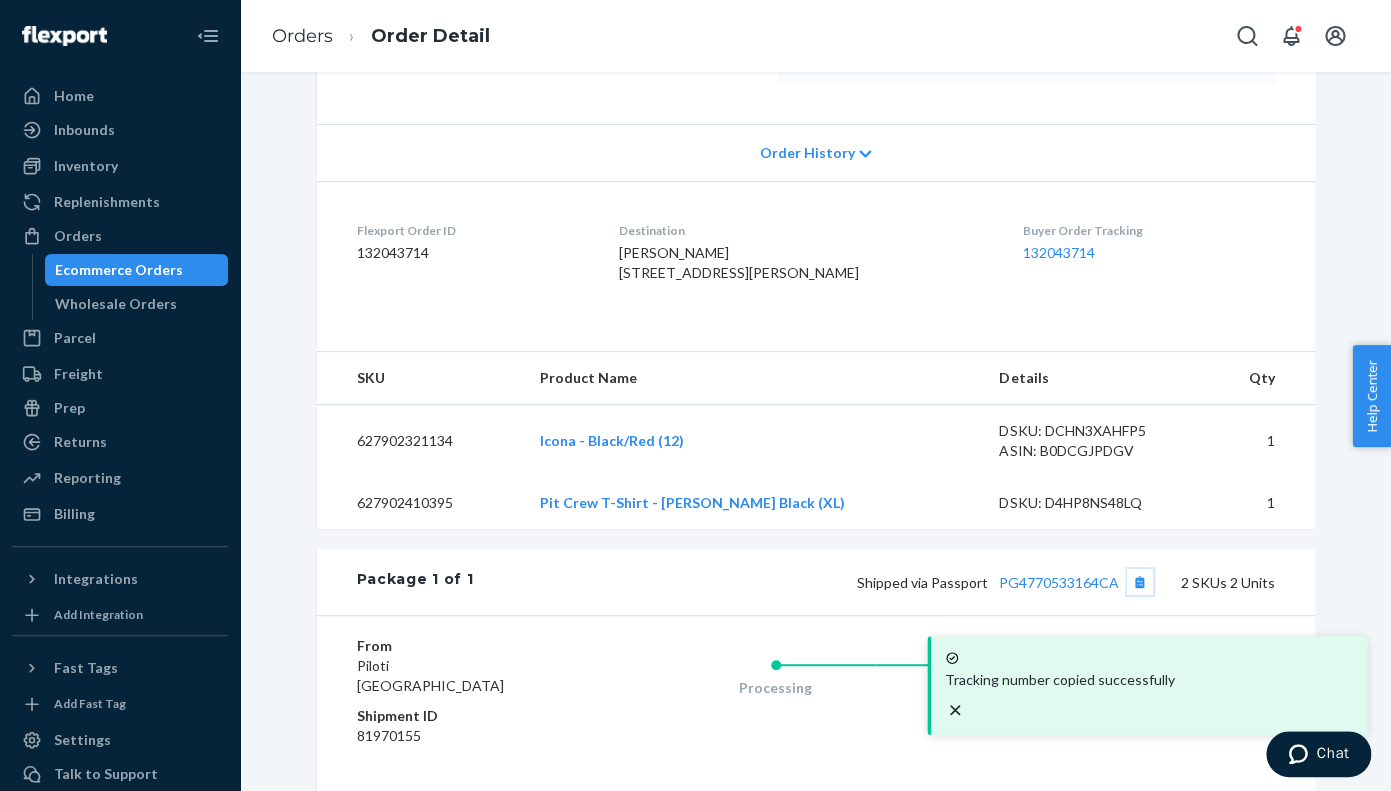 scroll, scrollTop: 0, scrollLeft: 0, axis: both 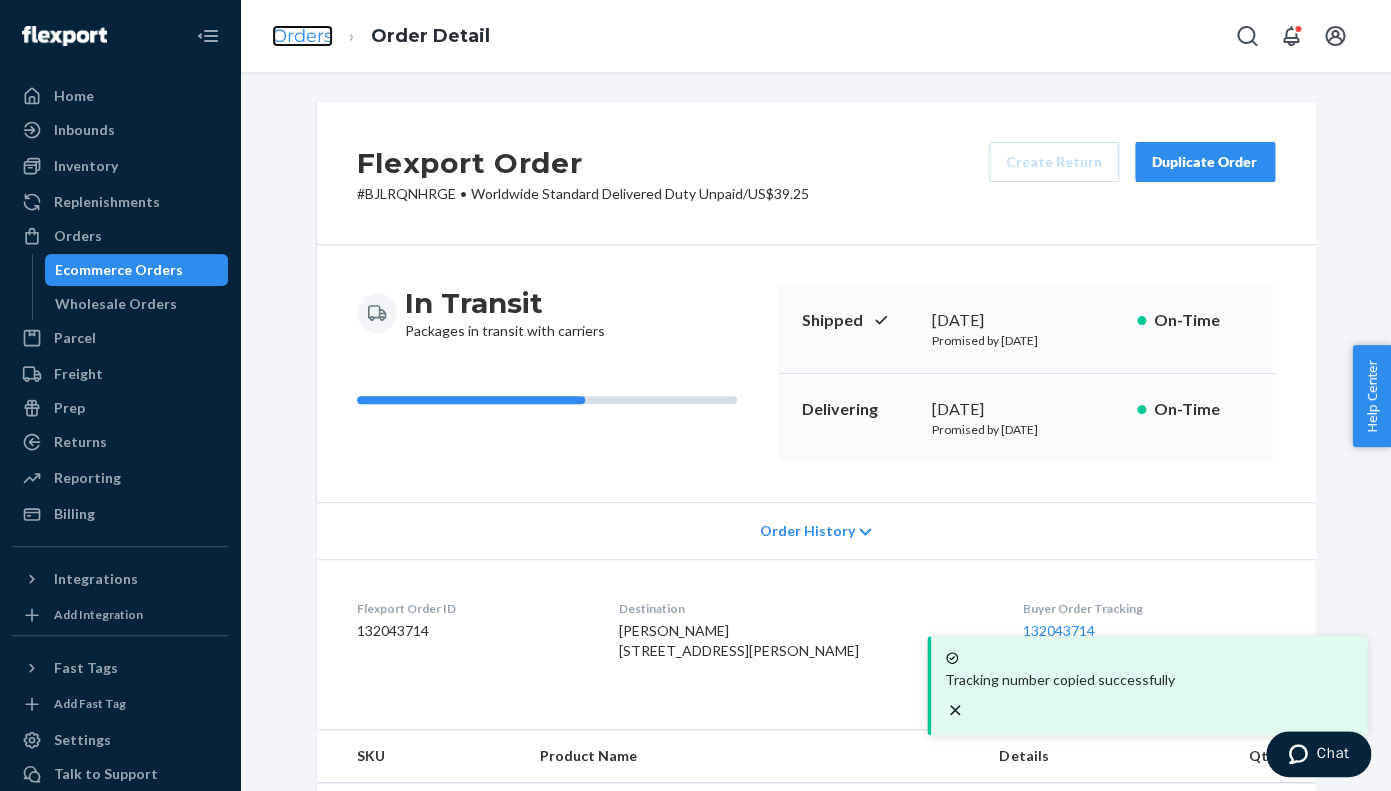 click on "Orders" at bounding box center (302, 36) 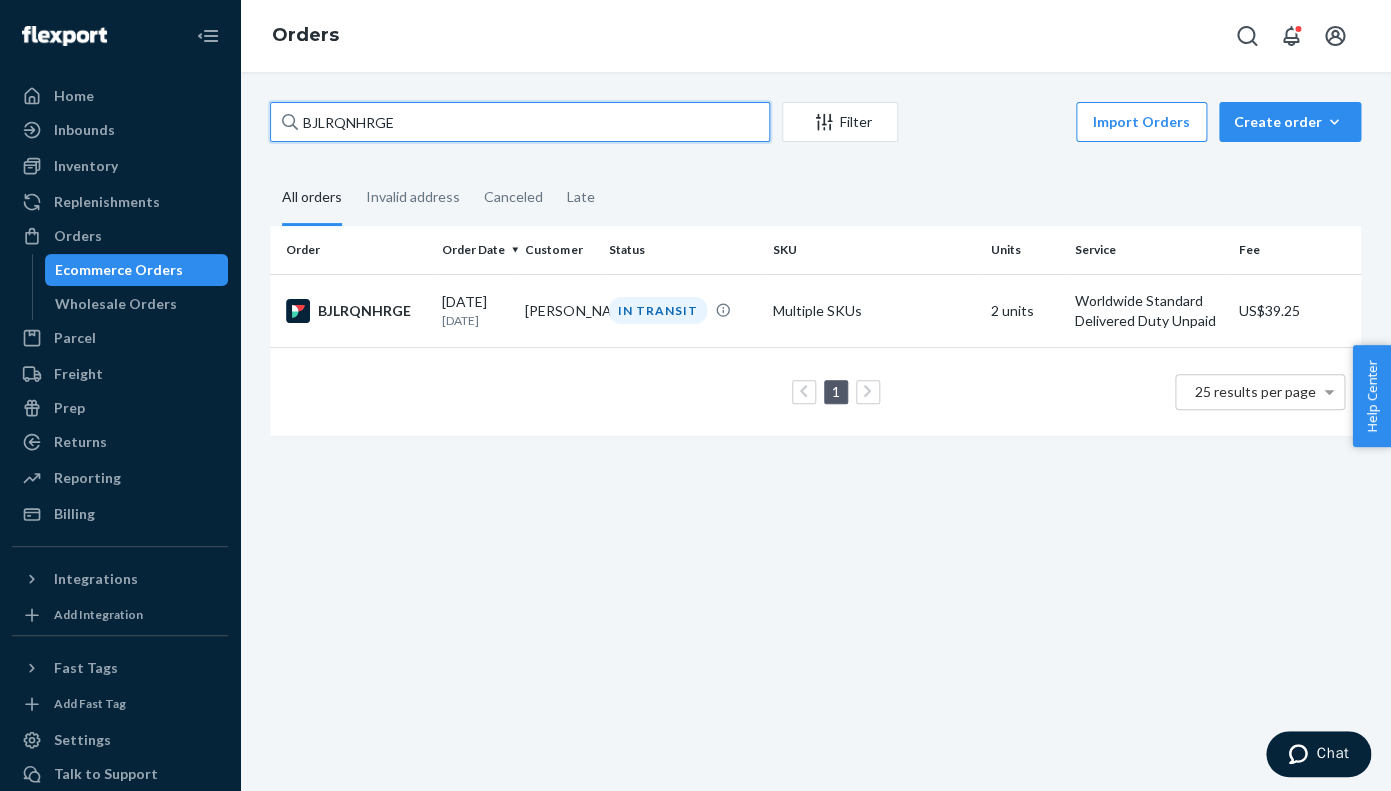 drag, startPoint x: 419, startPoint y: 128, endPoint x: 289, endPoint y: 117, distance: 130.46455 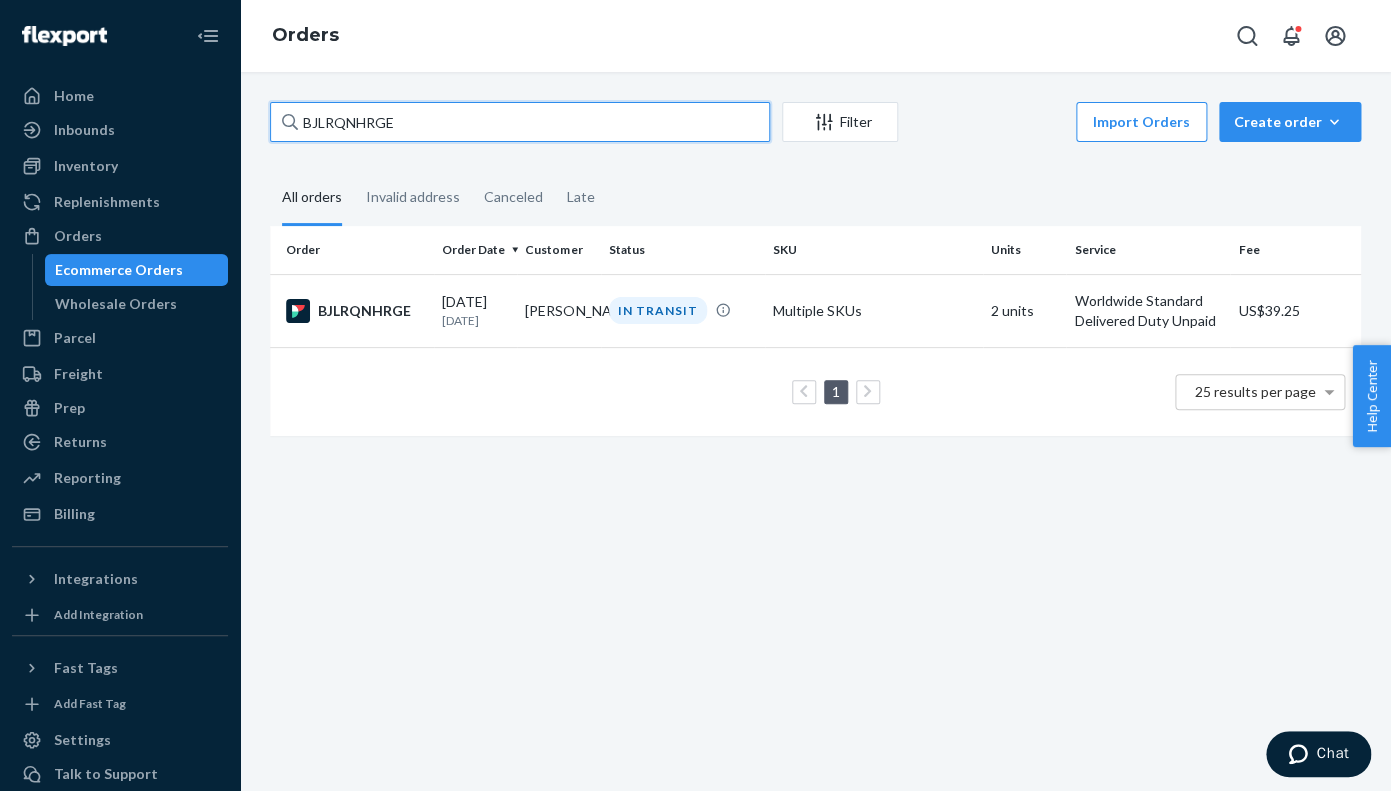 paste on "PILO-131567" 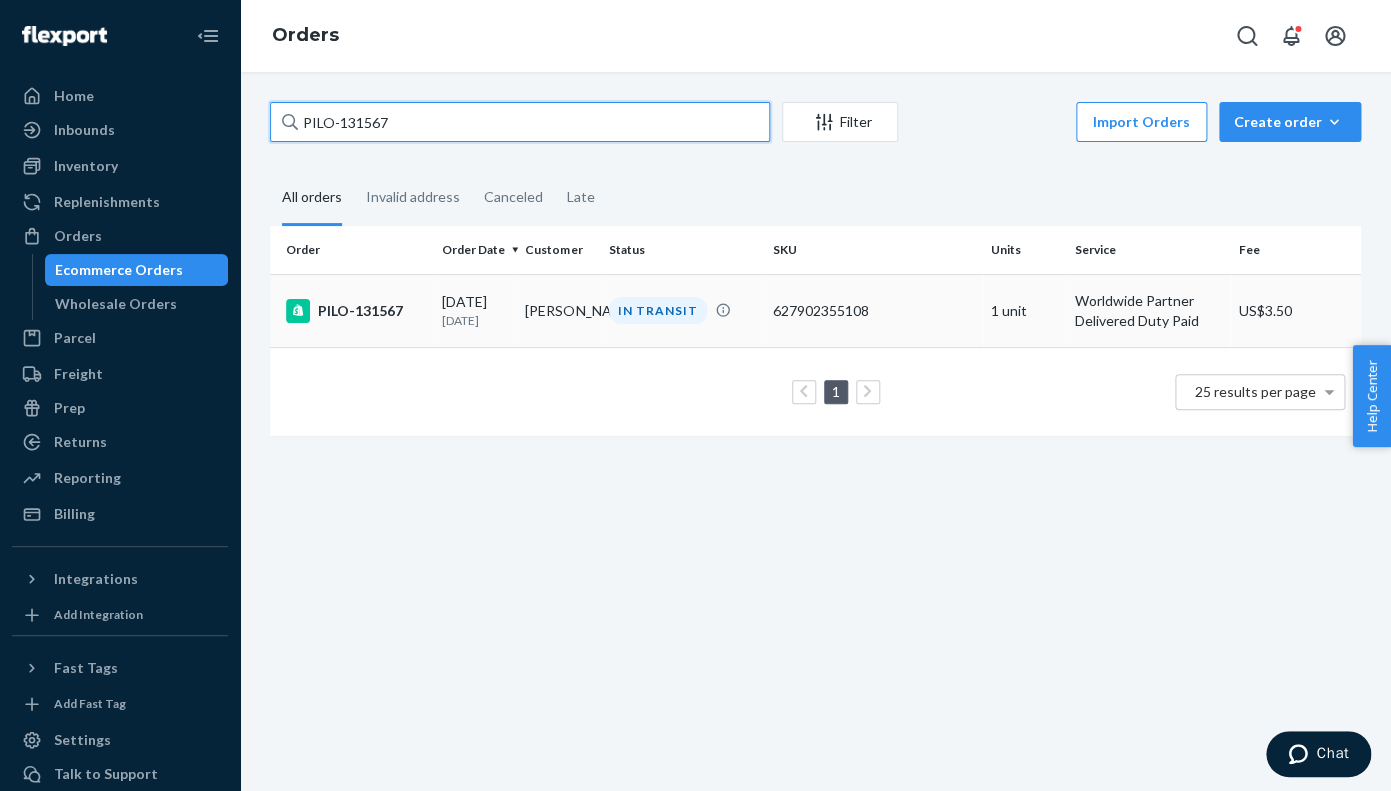 type on "PILO-131567" 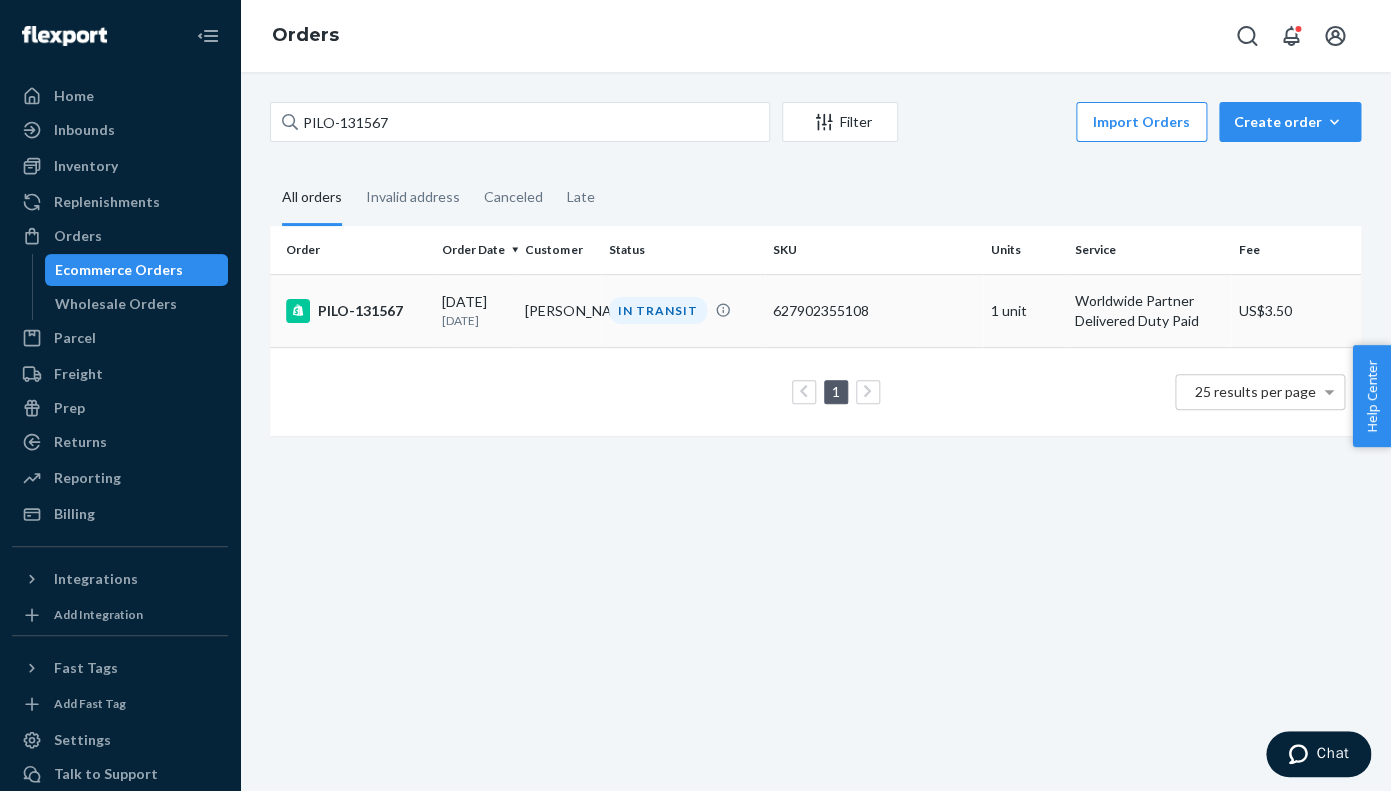 click on "PILO-131567" at bounding box center [356, 311] 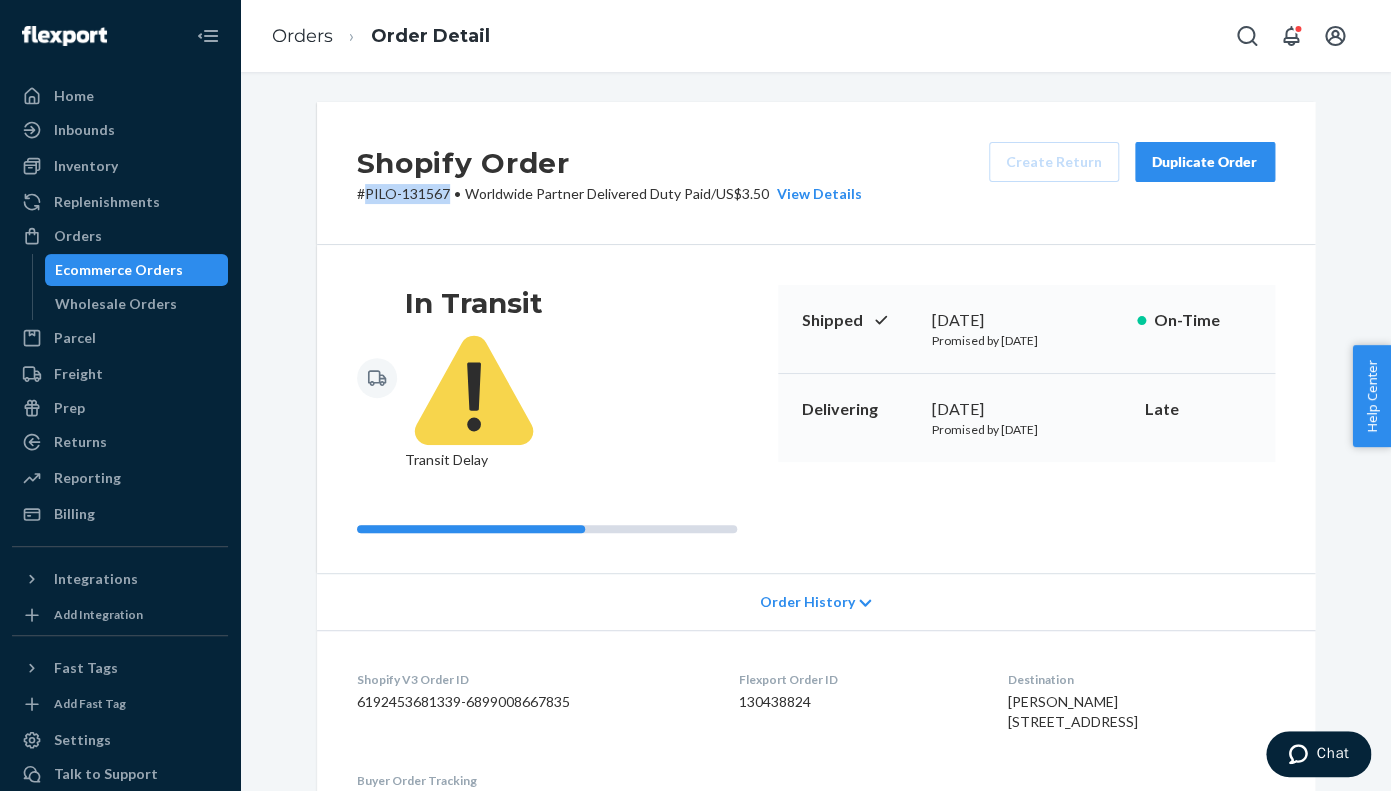 drag, startPoint x: 450, startPoint y: 198, endPoint x: 367, endPoint y: 198, distance: 83 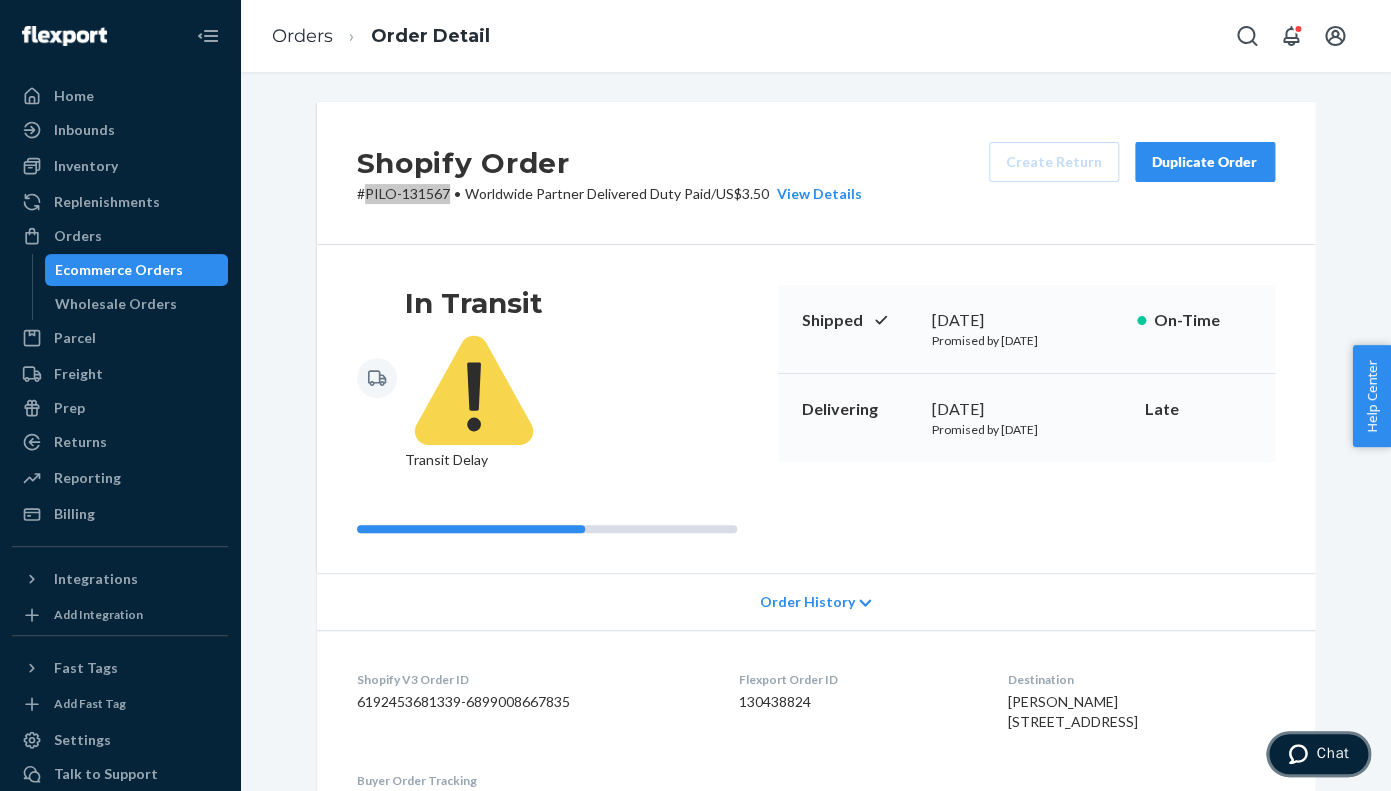 click 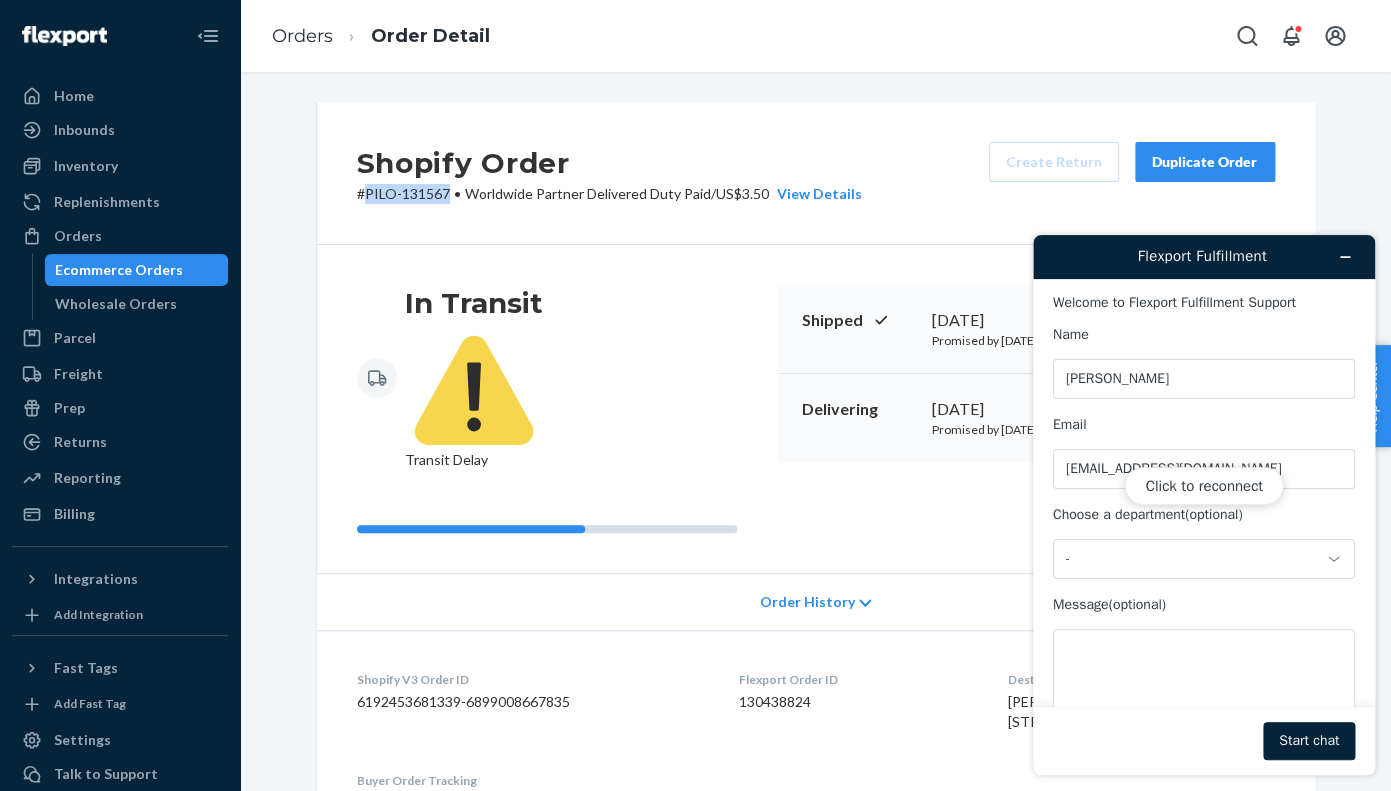scroll, scrollTop: 0, scrollLeft: 0, axis: both 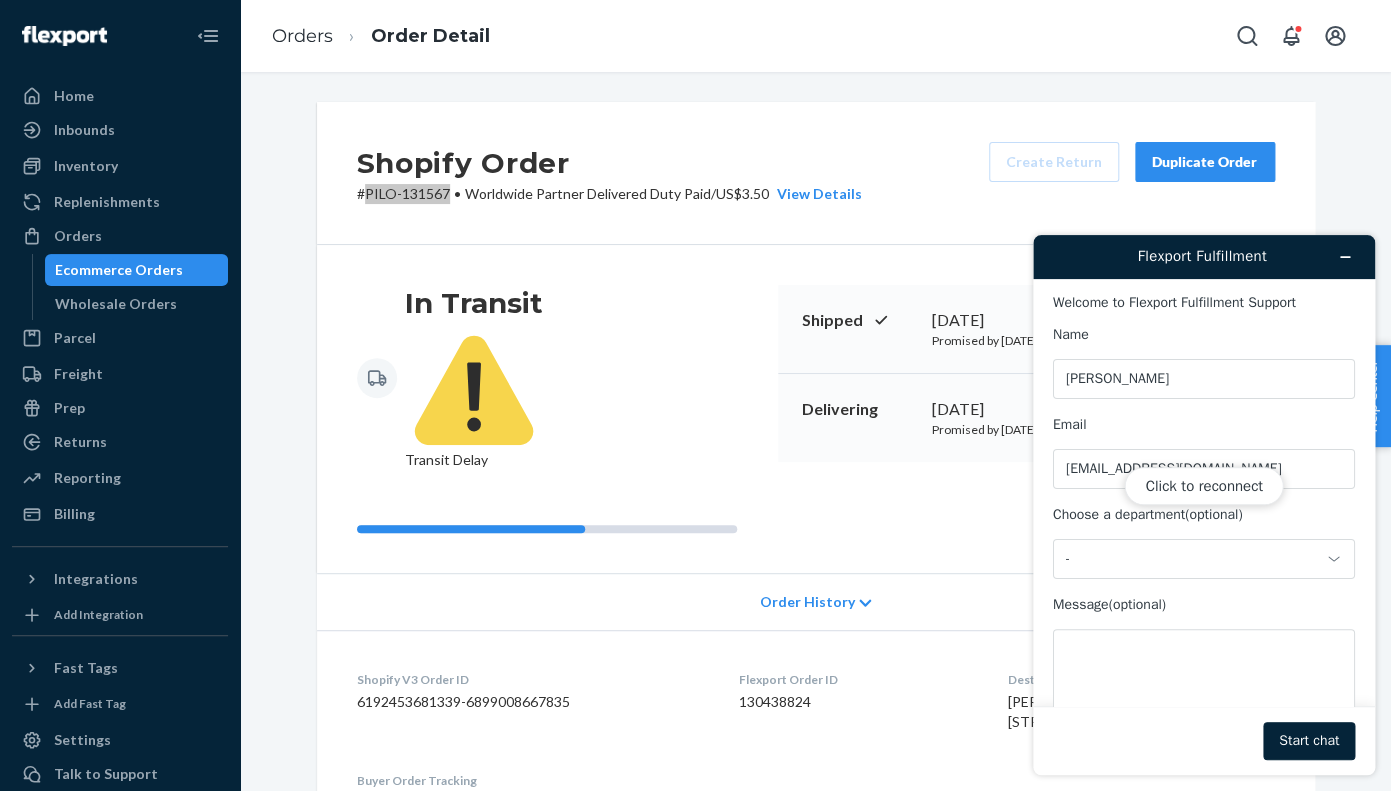 click on "Click to reconnect" at bounding box center (1204, 505) 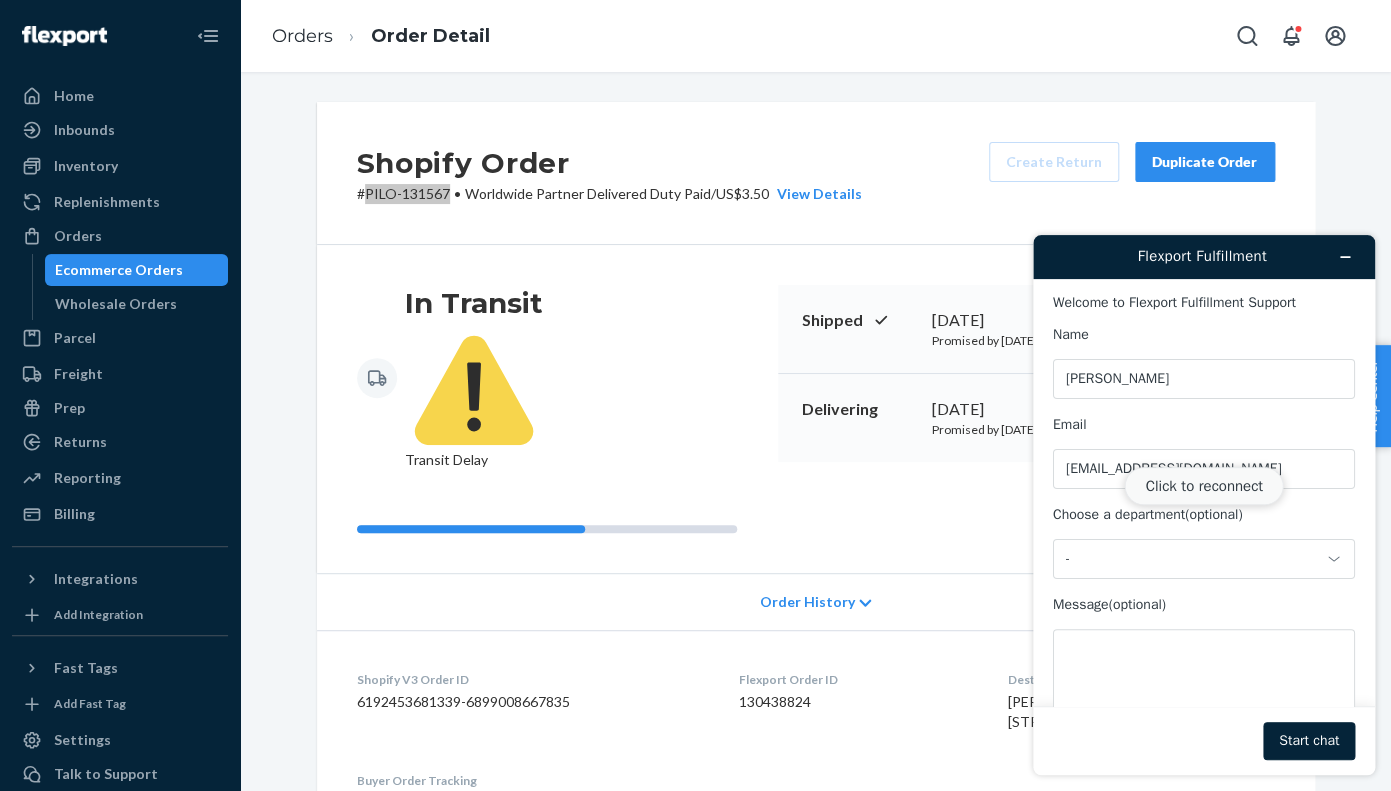 click on "Click to reconnect" at bounding box center (1203, 486) 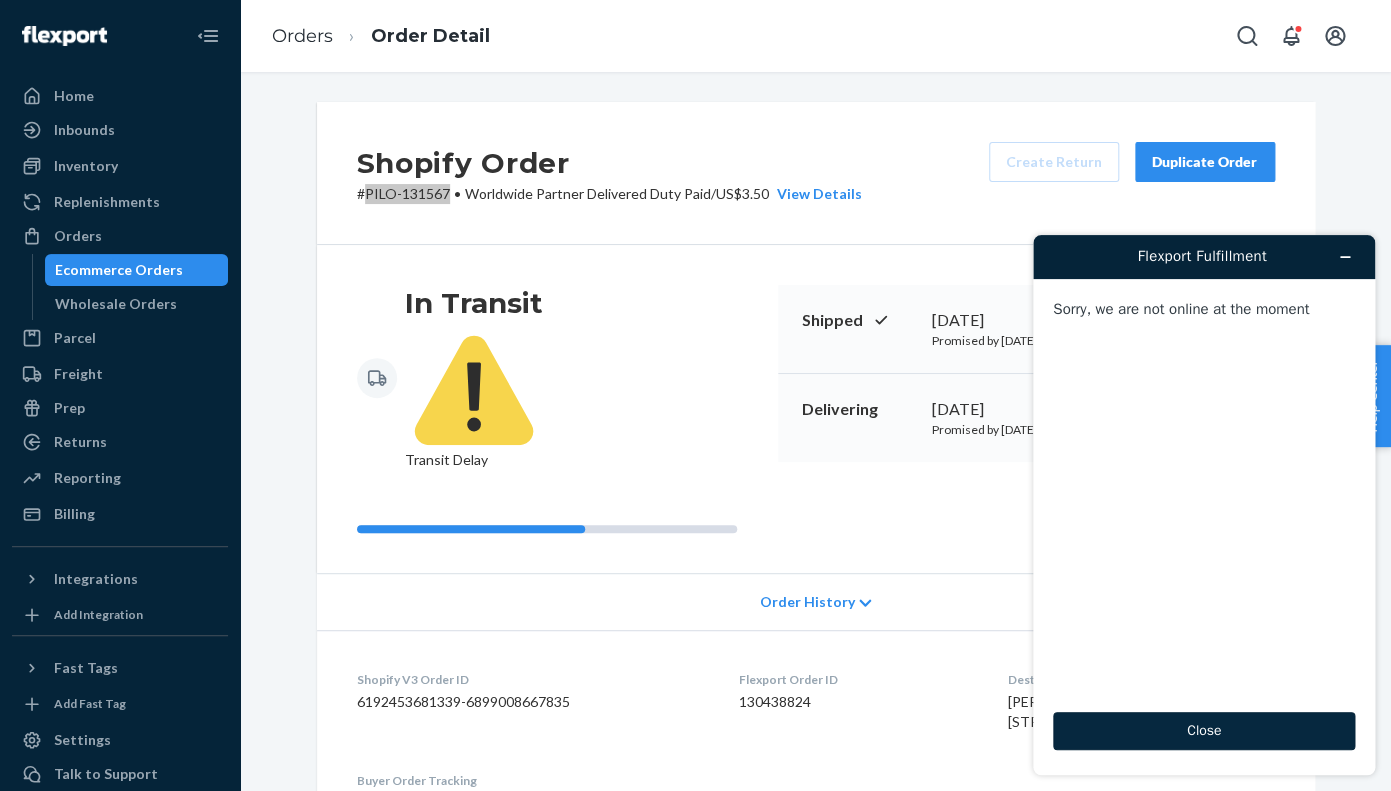 click on "Close" at bounding box center (1204, 731) 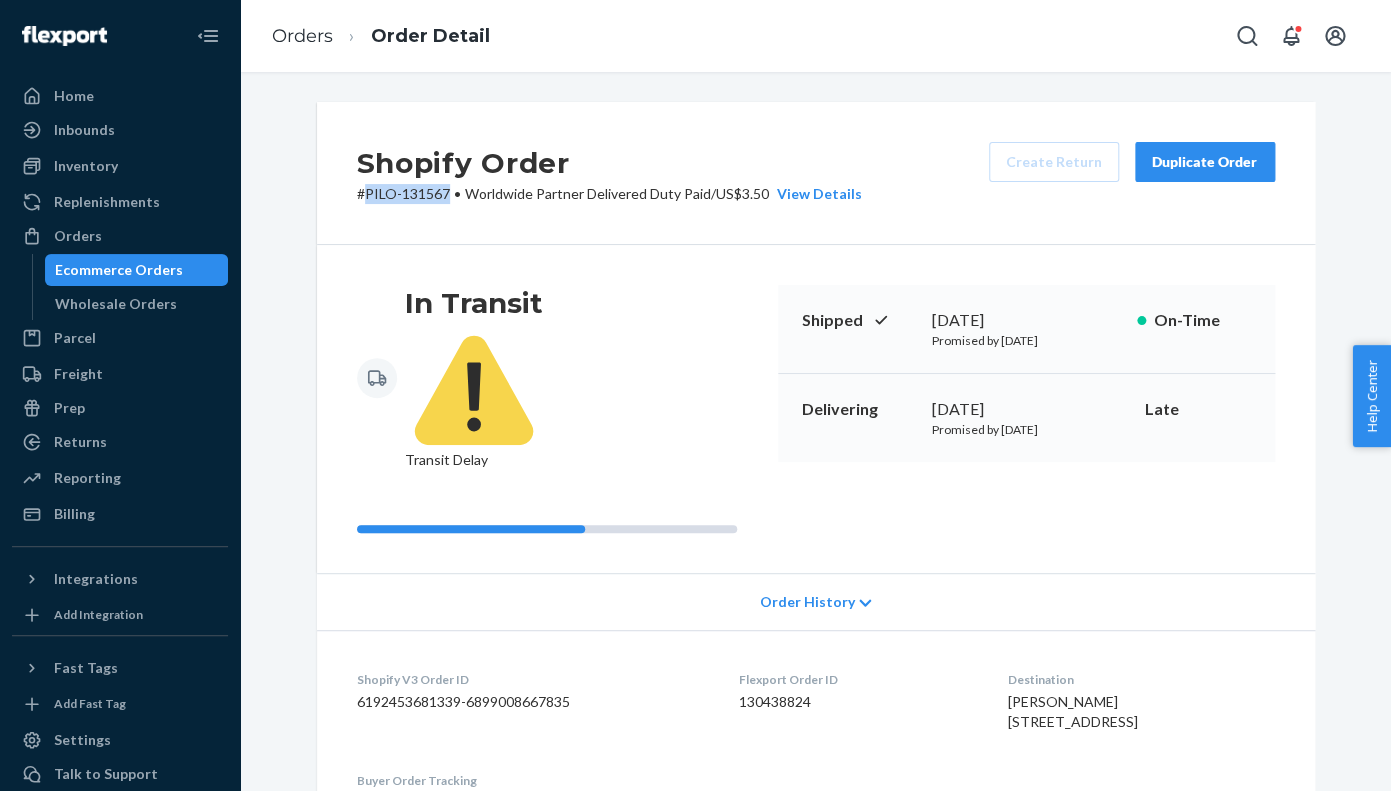 scroll, scrollTop: 649, scrollLeft: 0, axis: vertical 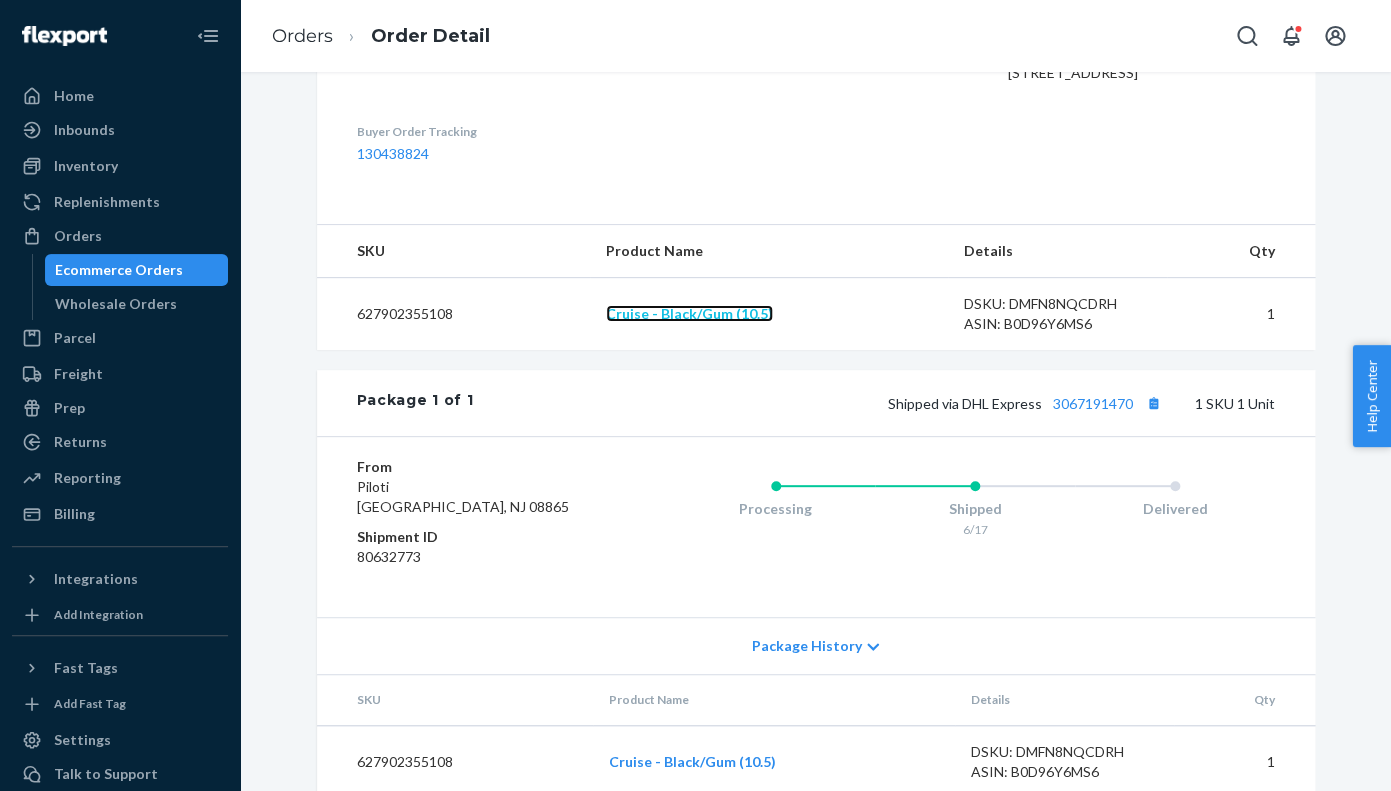 click on "Cruise - Black/Gum (10.5)" at bounding box center [689, 313] 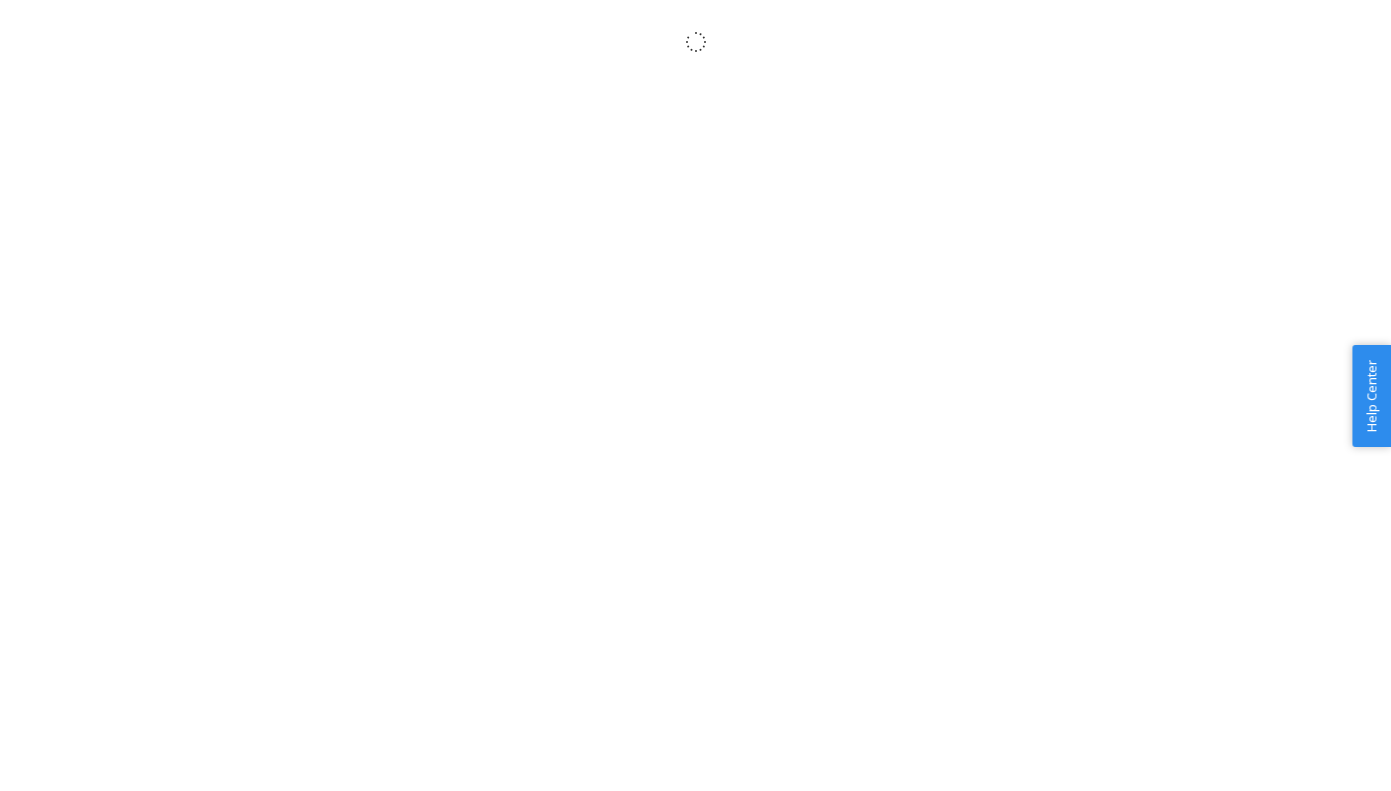 scroll, scrollTop: 0, scrollLeft: 0, axis: both 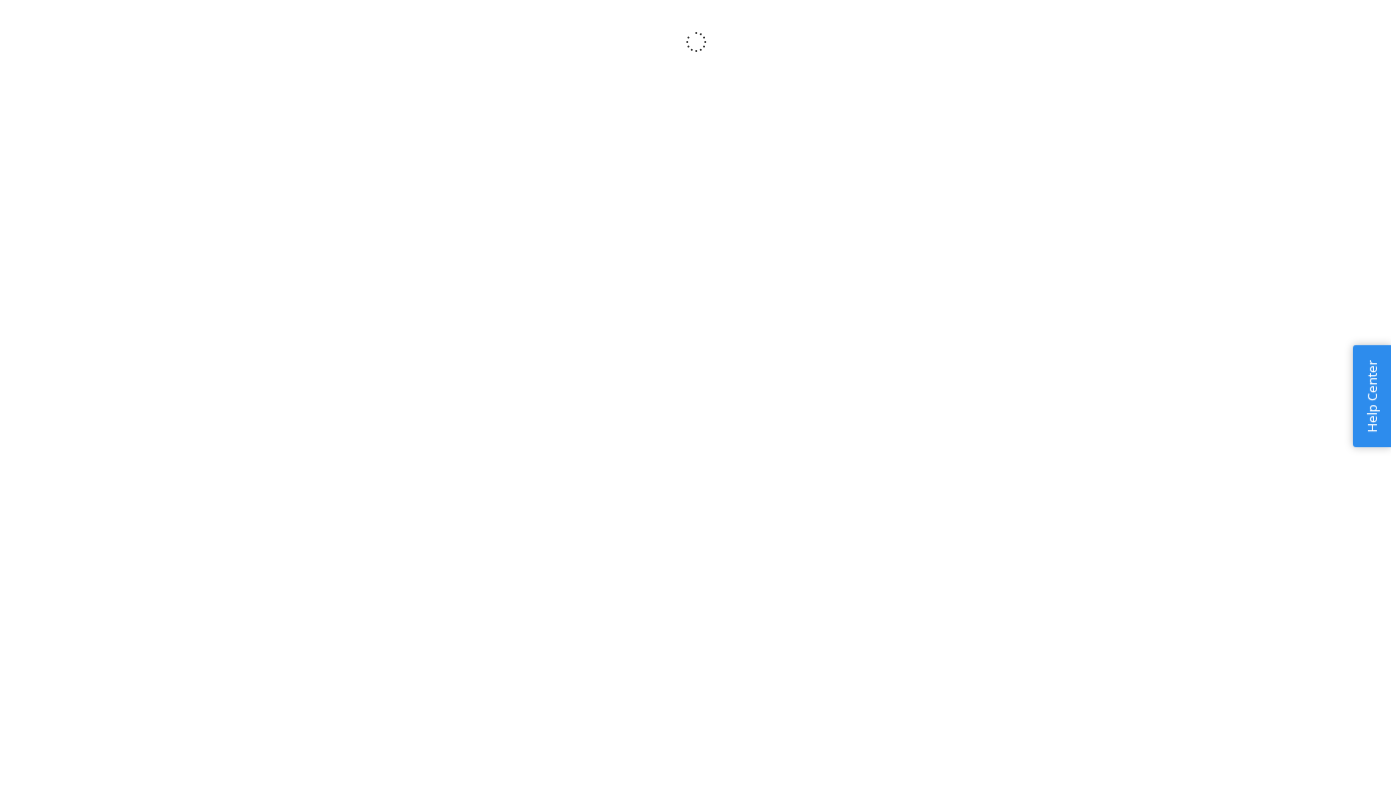 click on "×
Help Center
Username
Get Started
Inbounds
Inventory
Orders
Billing
Fast Tags
Elevio by Dixa" at bounding box center [695, 417] 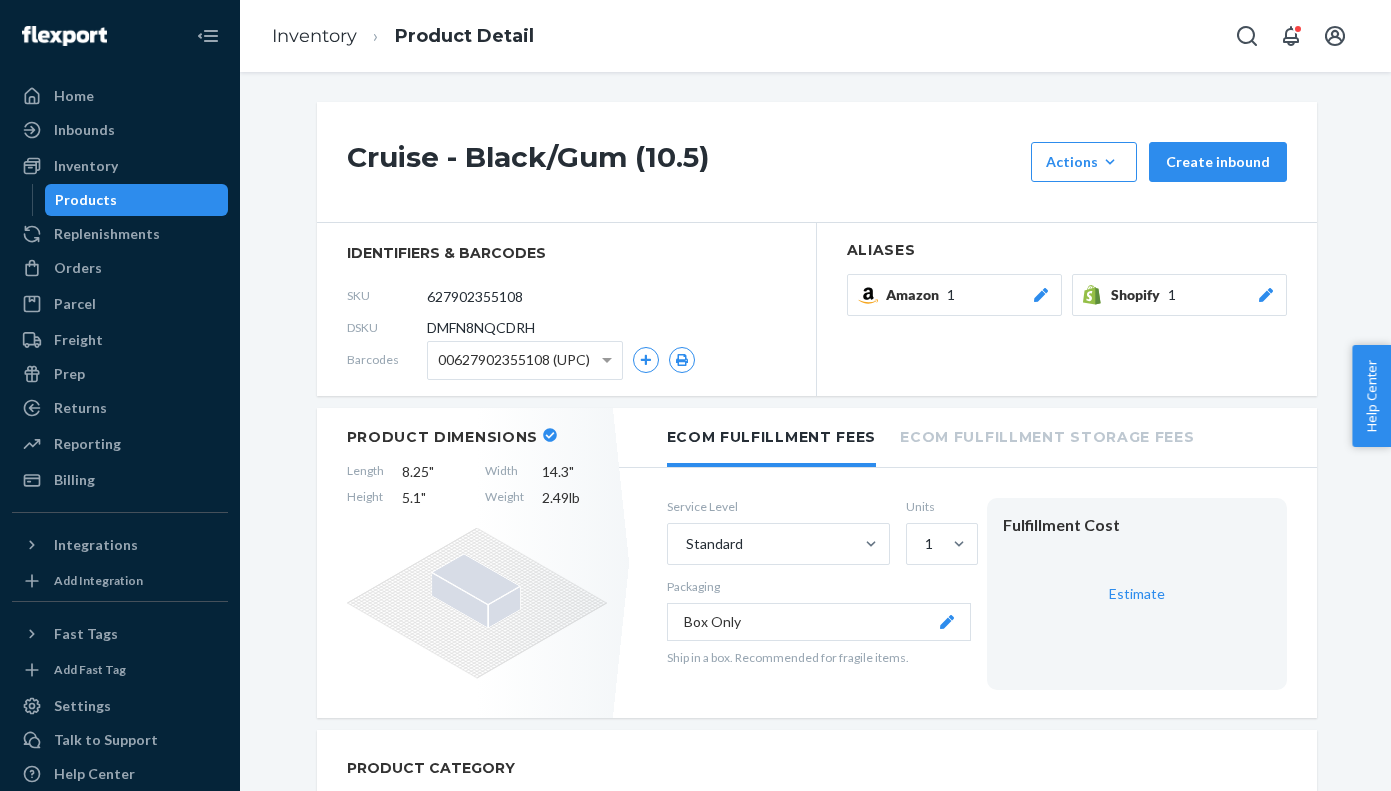 scroll, scrollTop: 0, scrollLeft: 0, axis: both 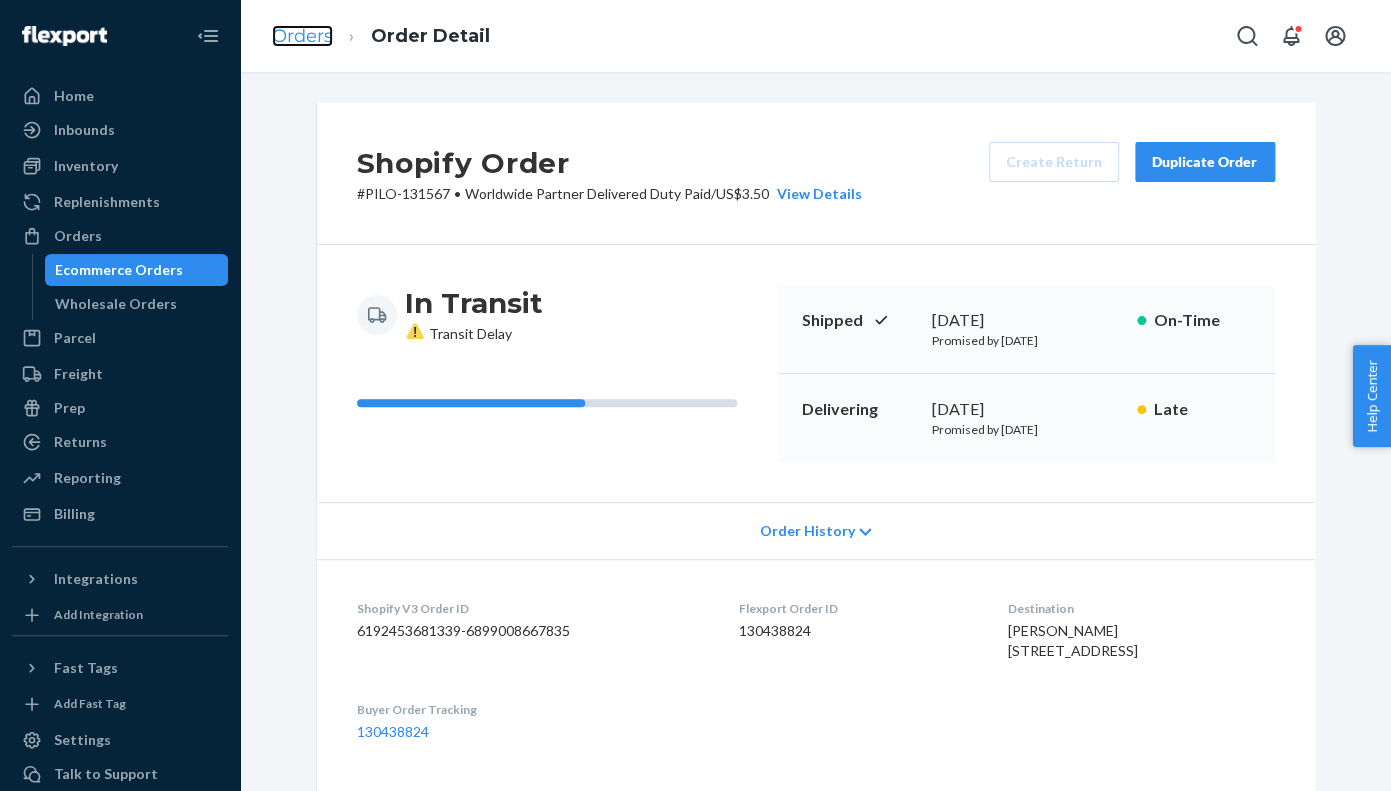 click on "Orders" at bounding box center [302, 36] 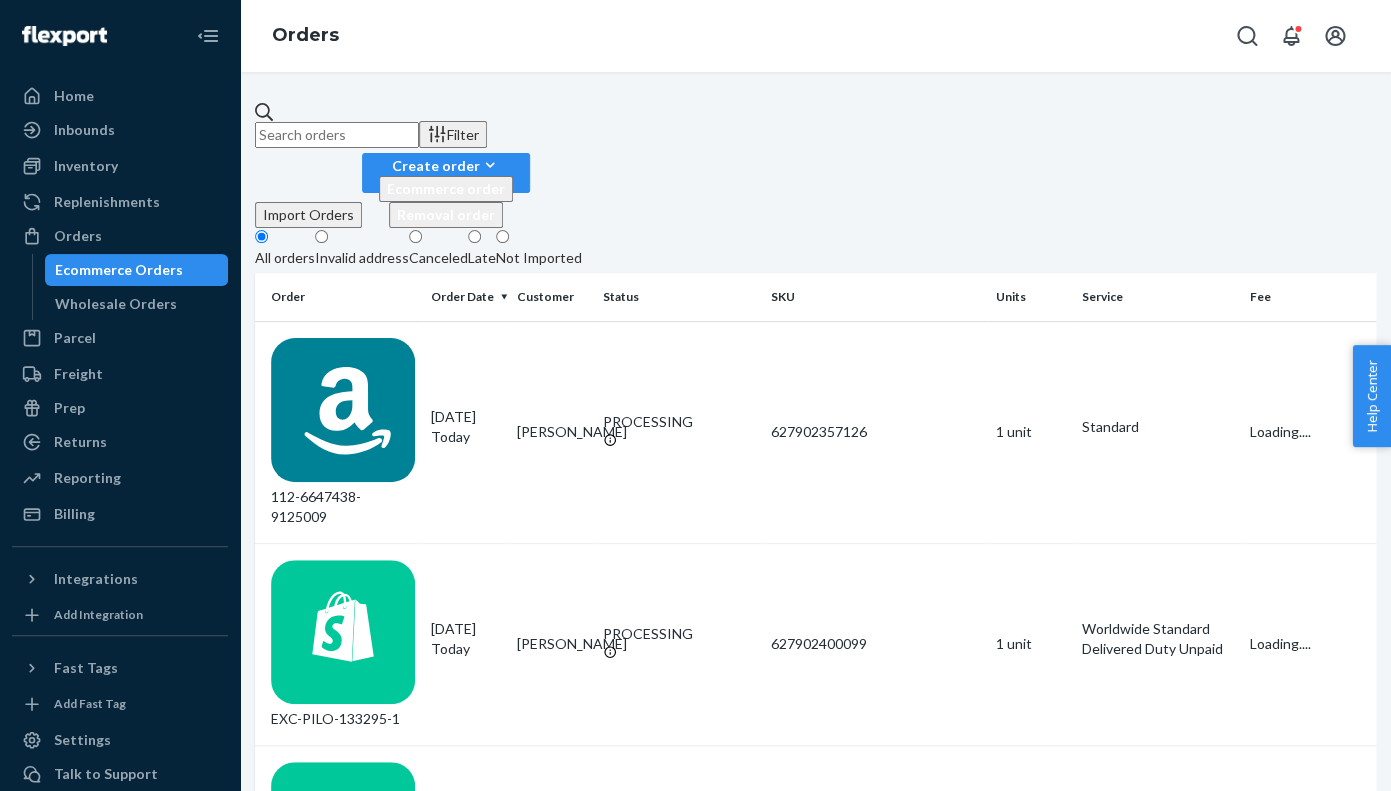 click at bounding box center (337, 135) 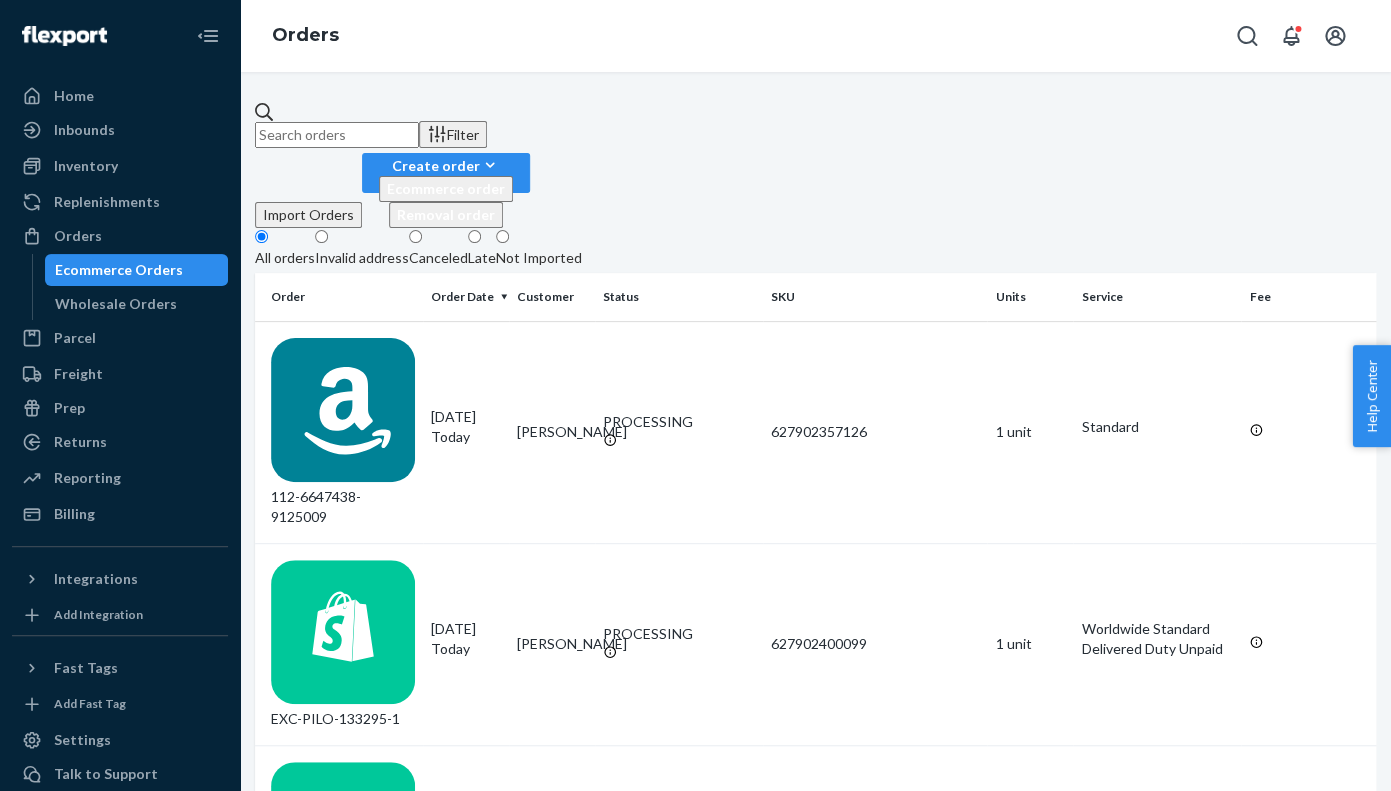 paste on "PILO-133150" 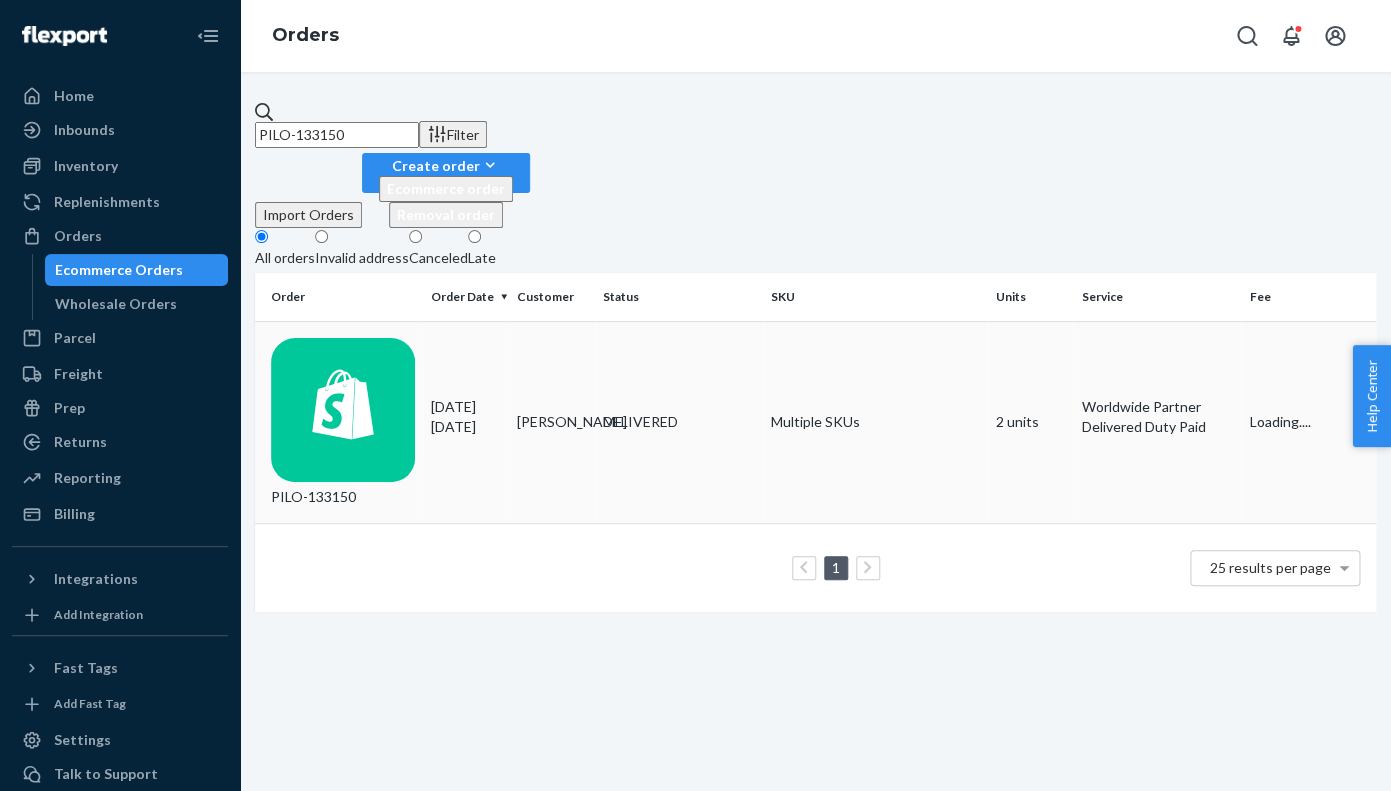 type on "PILO-133150" 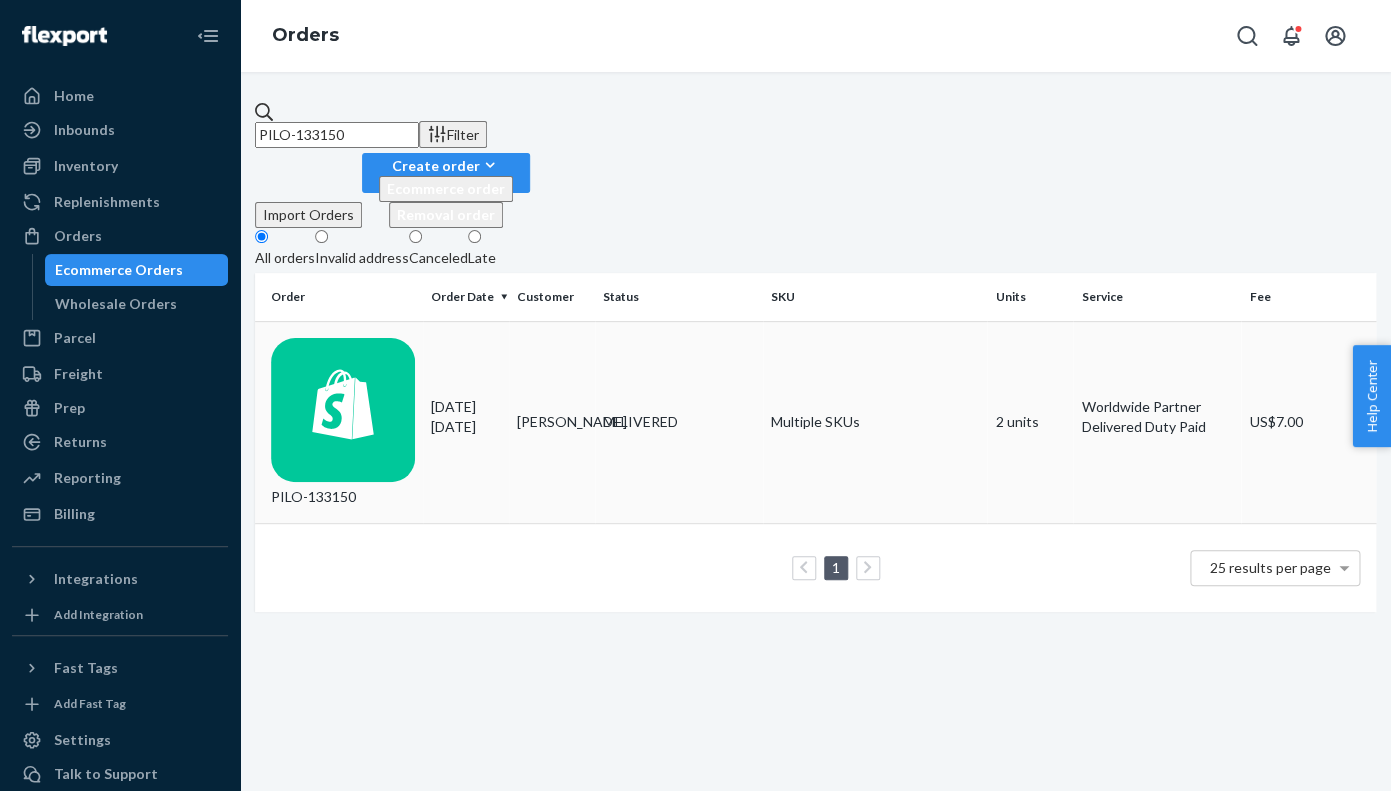 click on "PILO-133150" at bounding box center [343, 422] 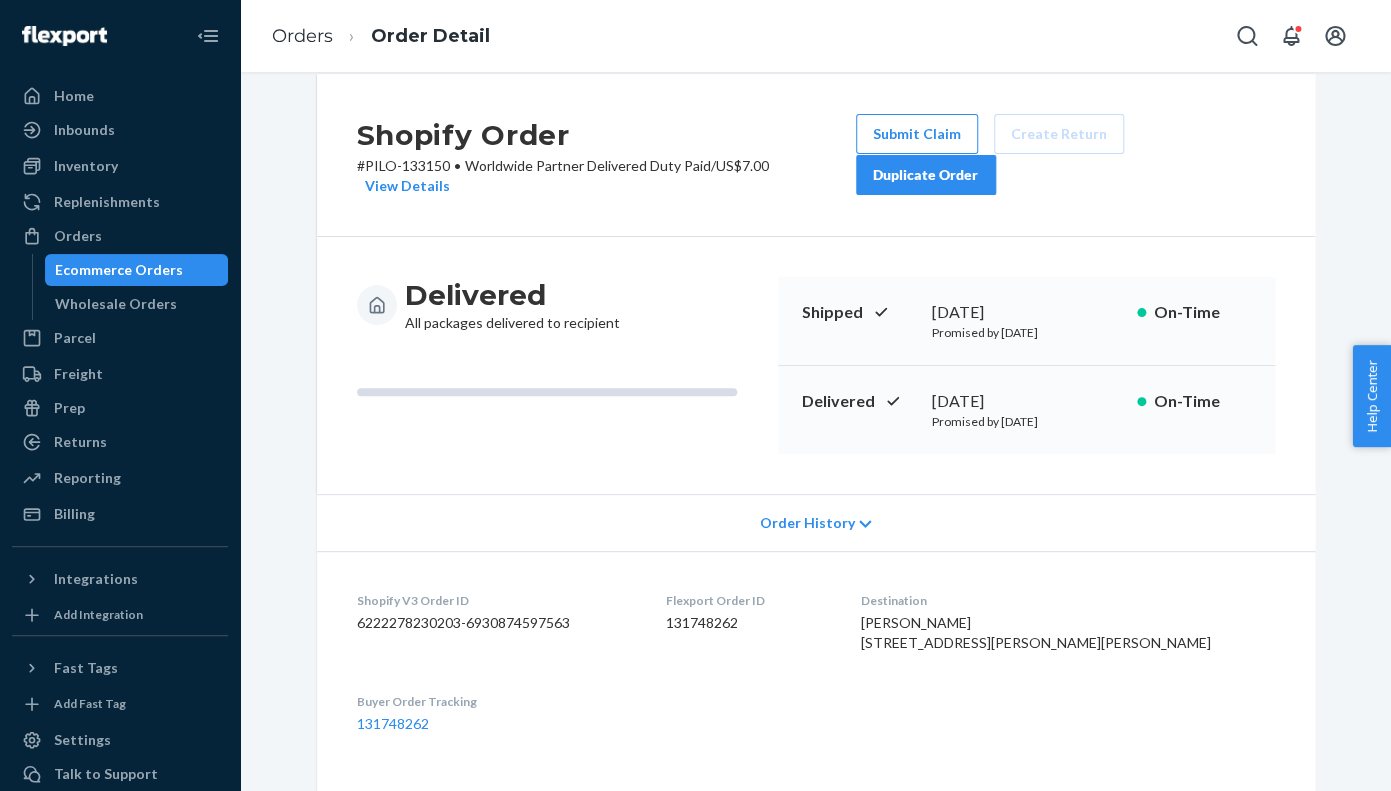 scroll, scrollTop: 0, scrollLeft: 0, axis: both 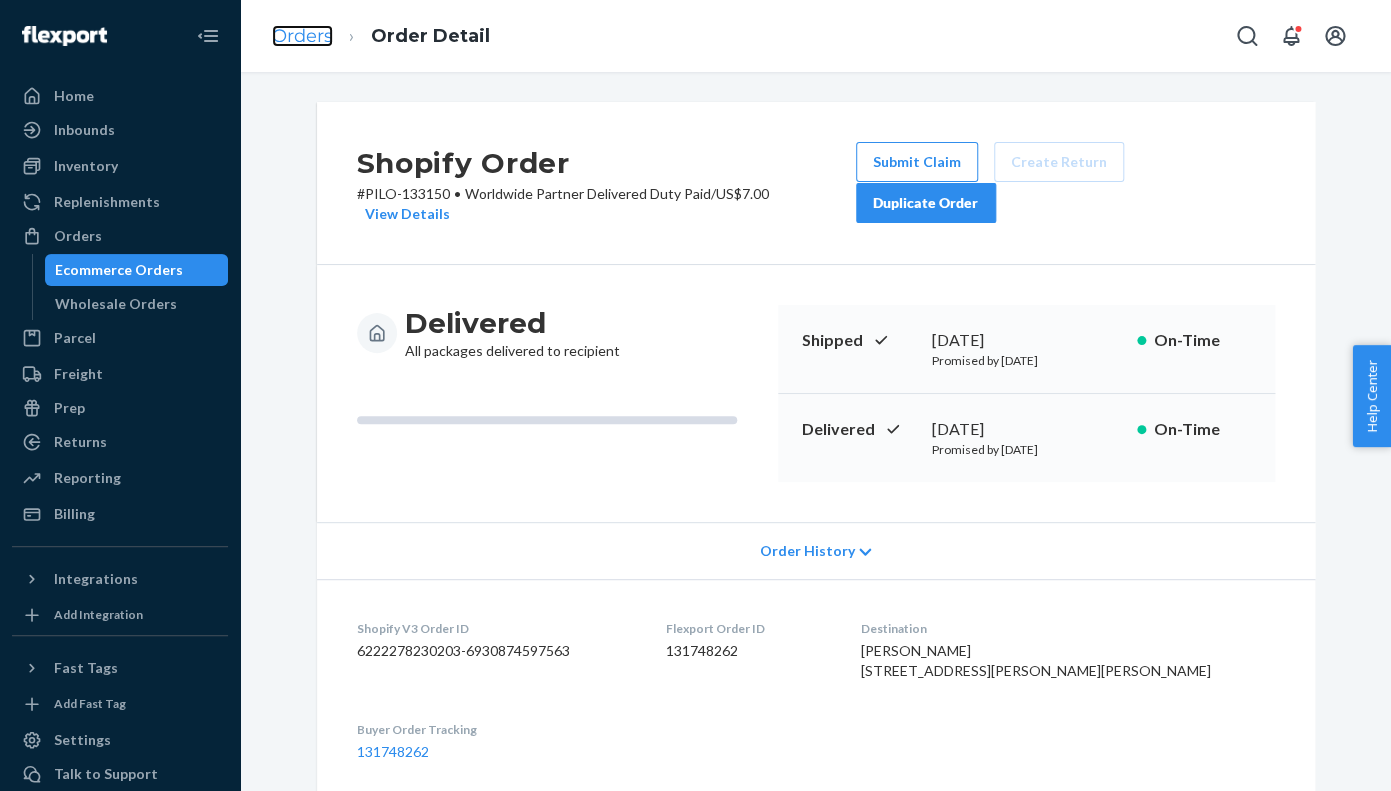 click on "Orders" at bounding box center (302, 36) 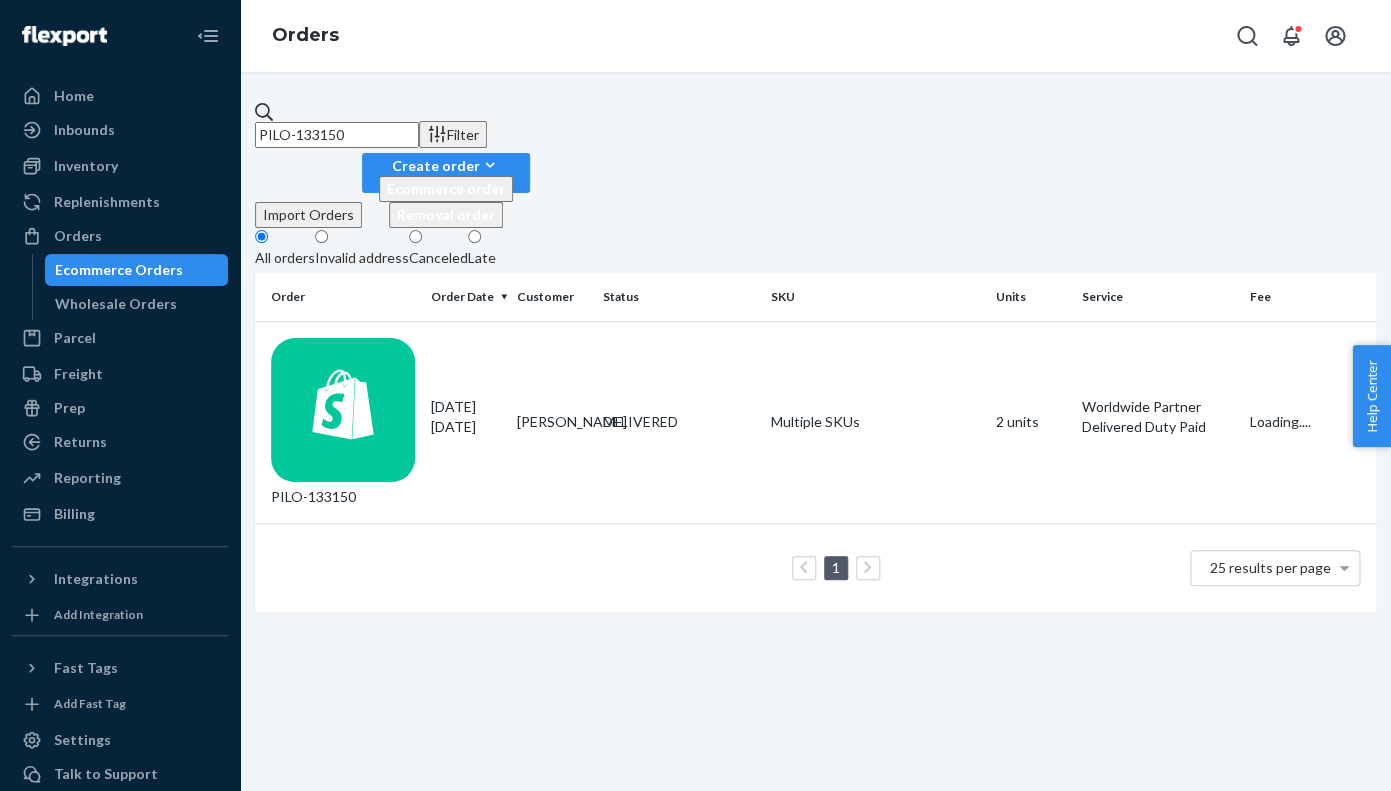 drag, startPoint x: 405, startPoint y: 124, endPoint x: 284, endPoint y: 120, distance: 121.0661 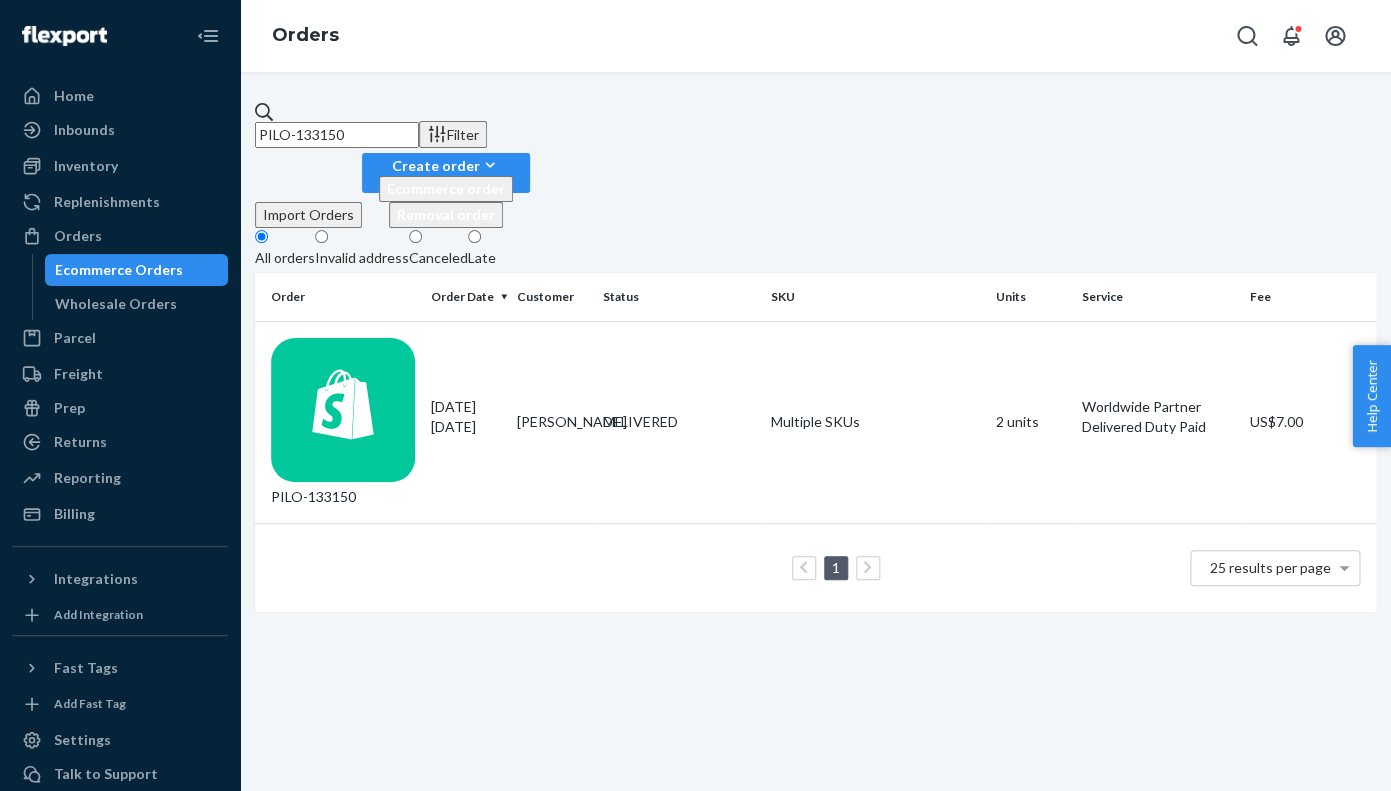 paste on "29544" 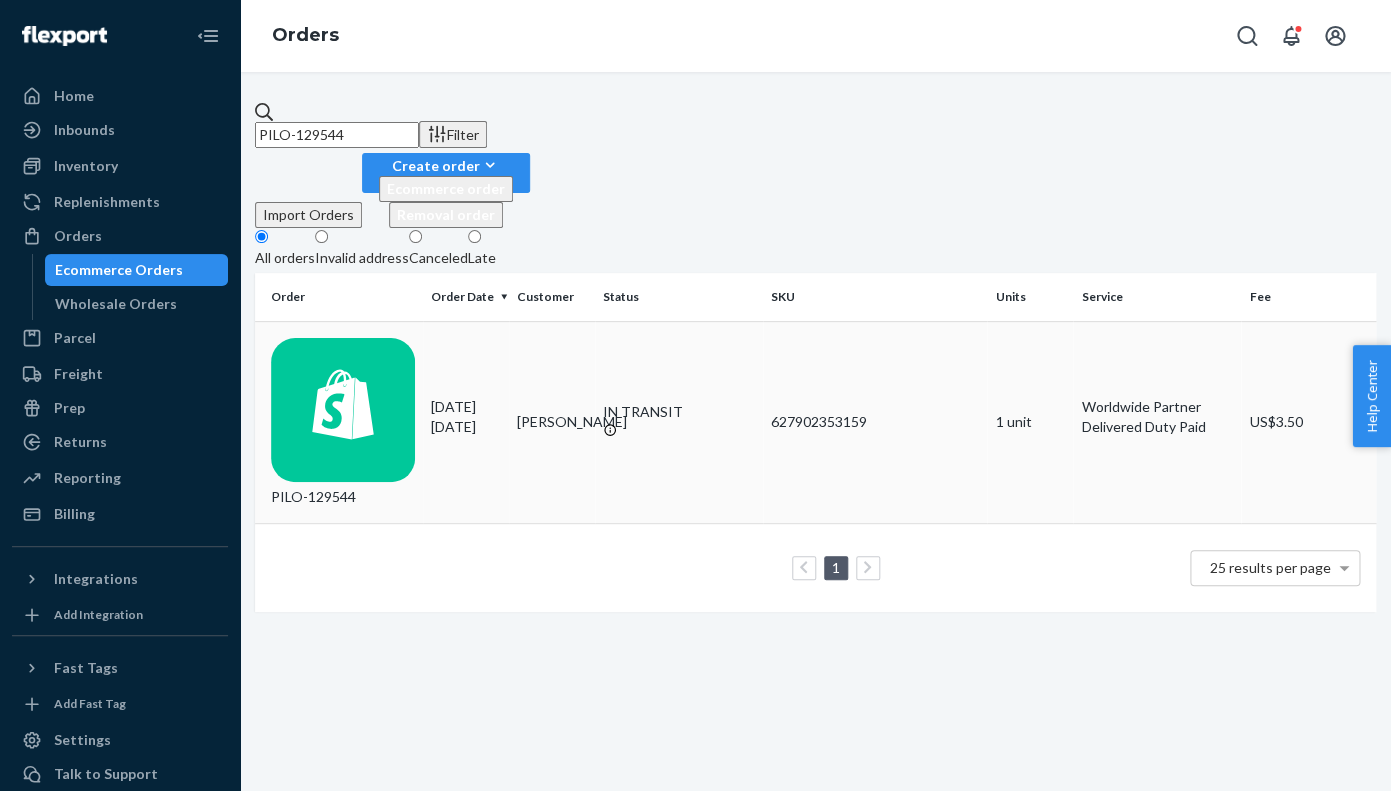 type on "PILO-129544" 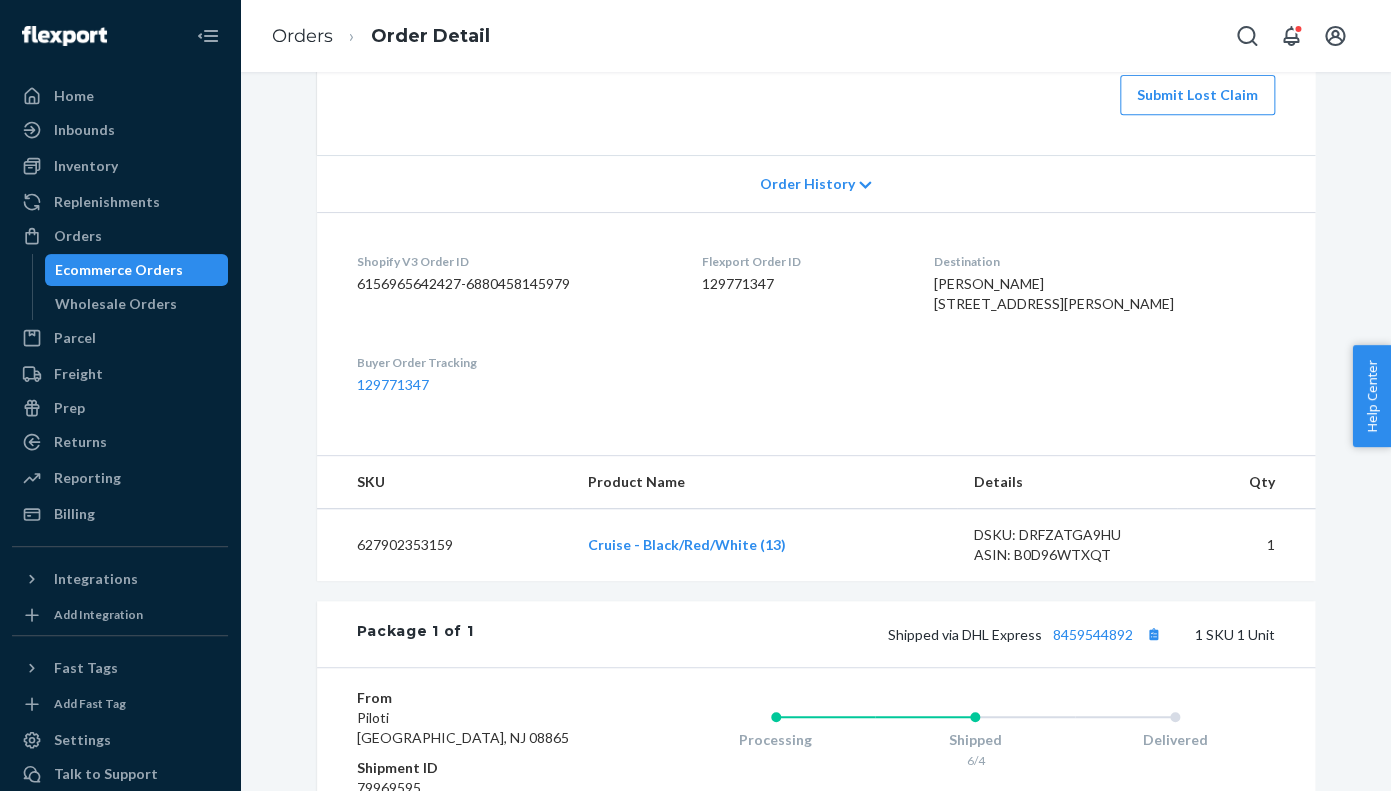 scroll, scrollTop: 522, scrollLeft: 0, axis: vertical 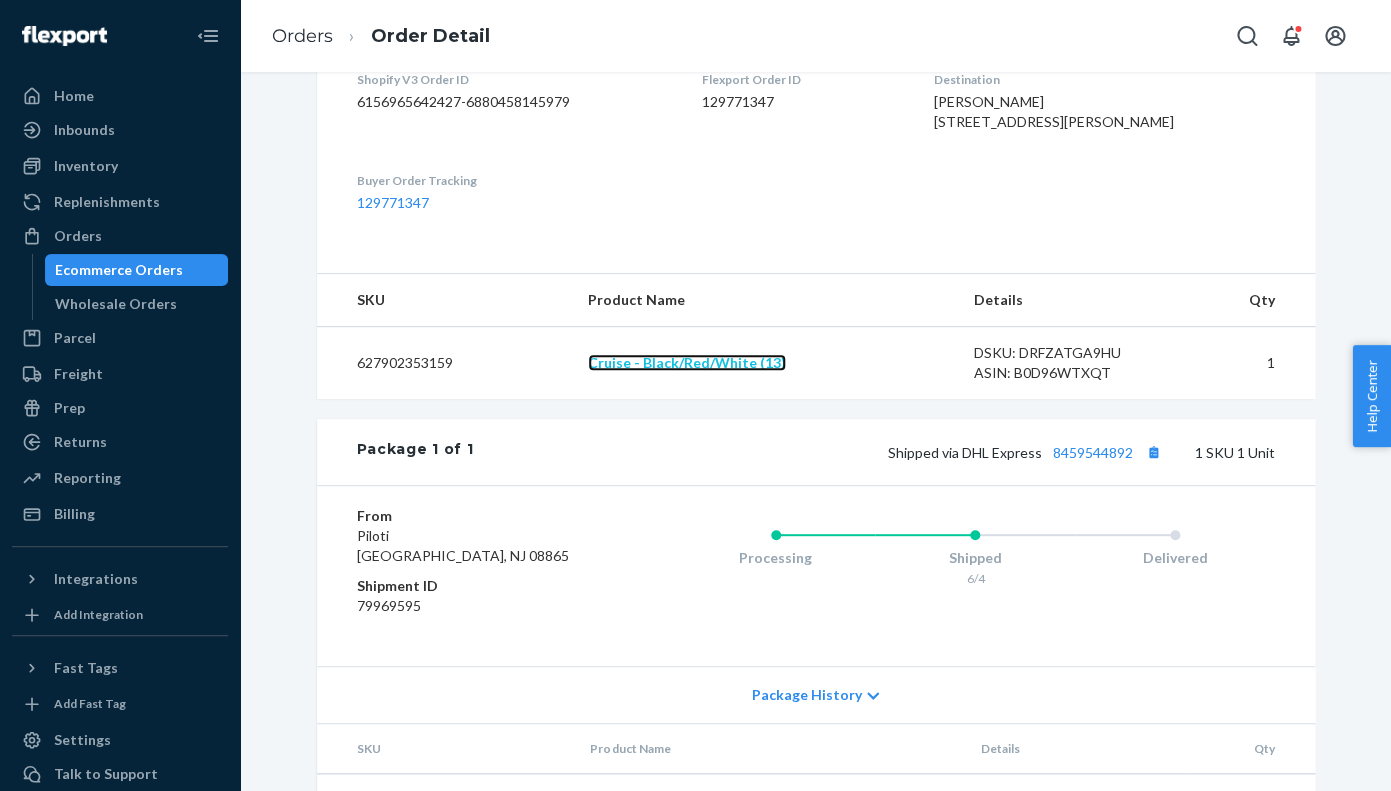 click on "Cruise - Black/Red/White (13)" at bounding box center [687, 362] 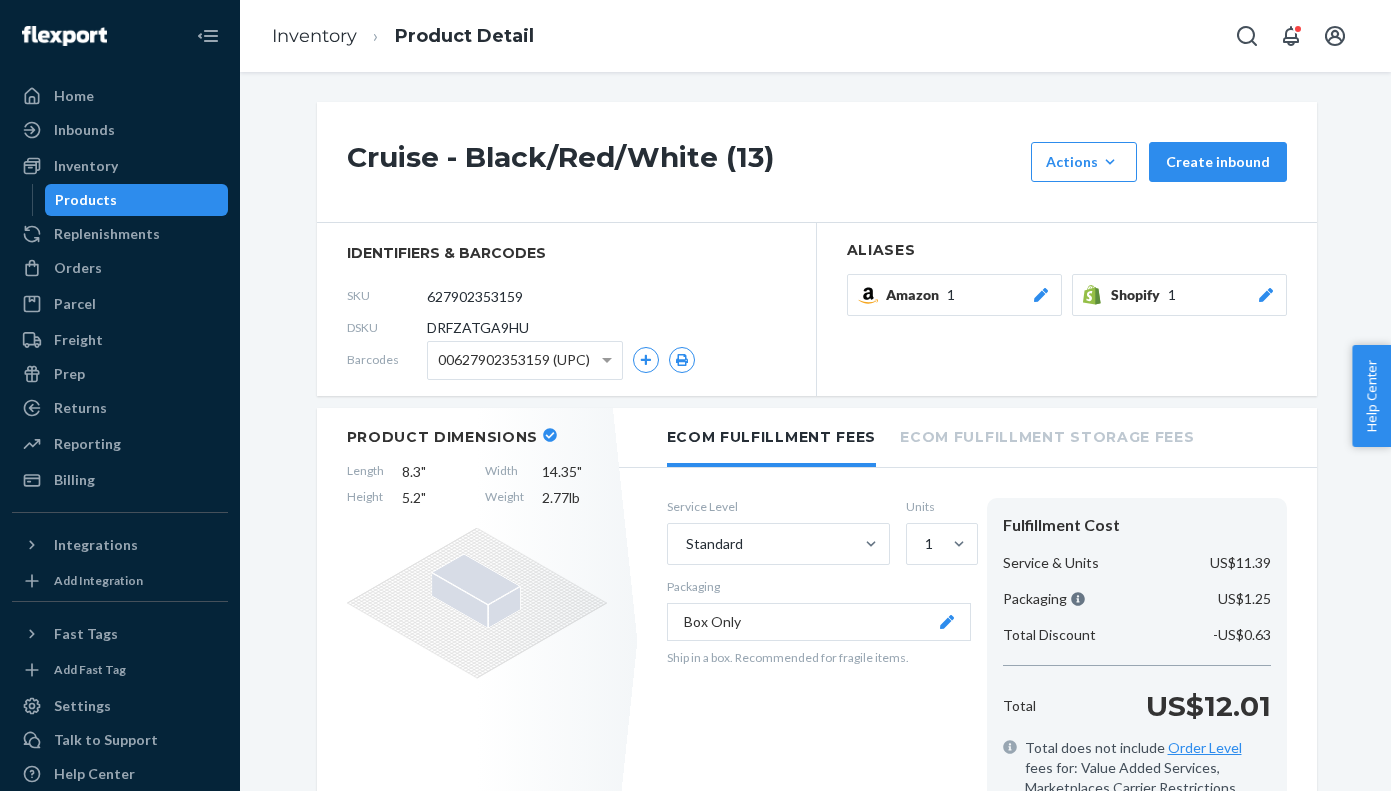 scroll, scrollTop: 0, scrollLeft: 0, axis: both 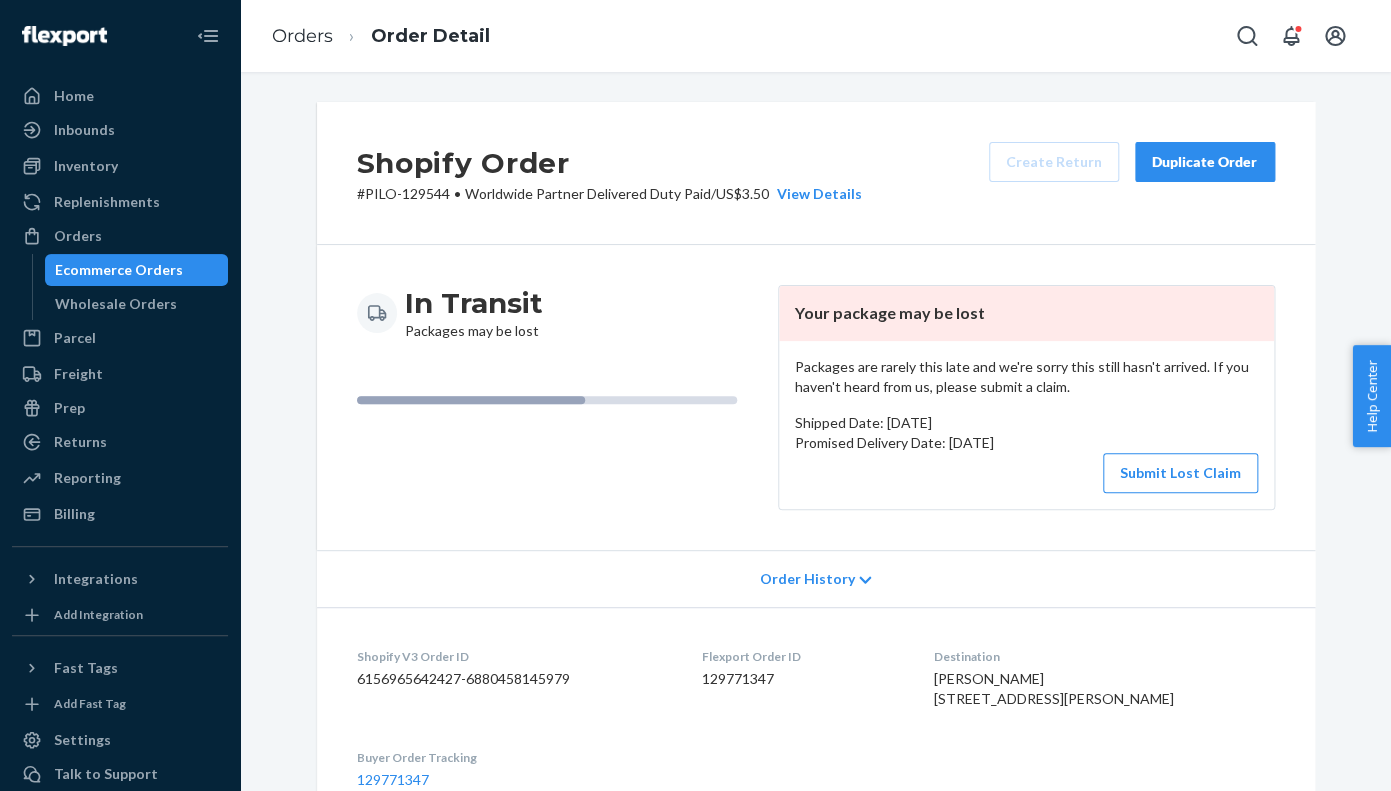click on "Duplicate Order" at bounding box center [1205, 162] 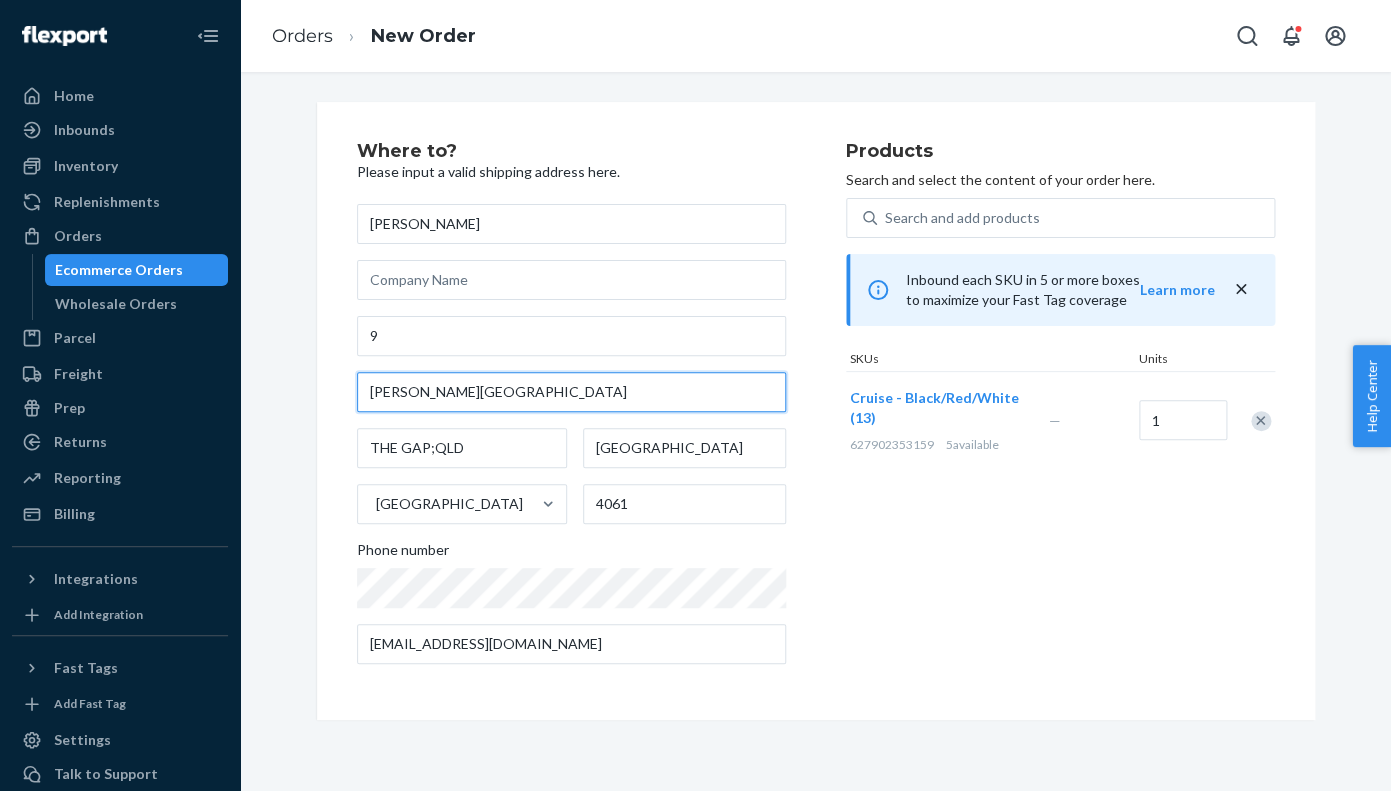 drag, startPoint x: 481, startPoint y: 391, endPoint x: 365, endPoint y: 390, distance: 116.00431 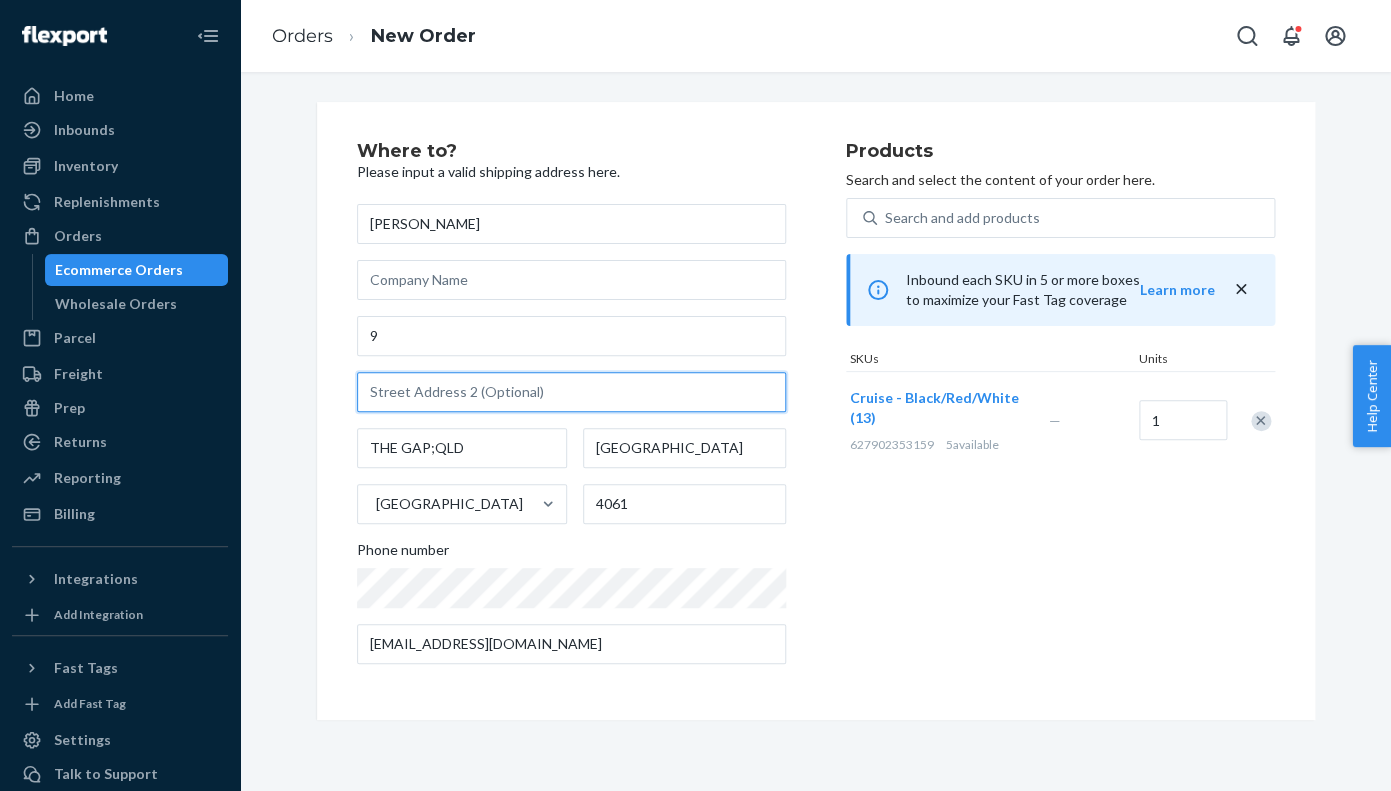 type 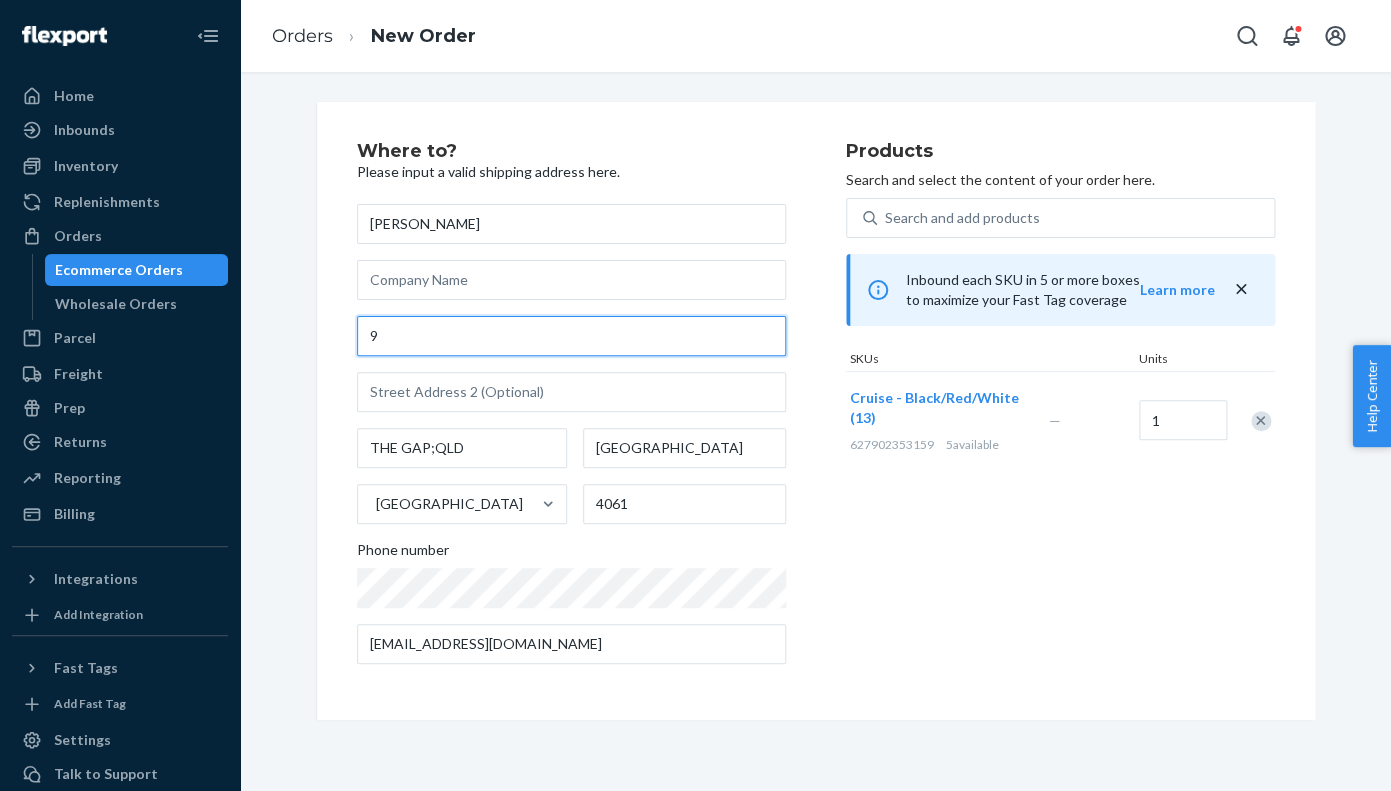 click on "9" at bounding box center (571, 336) 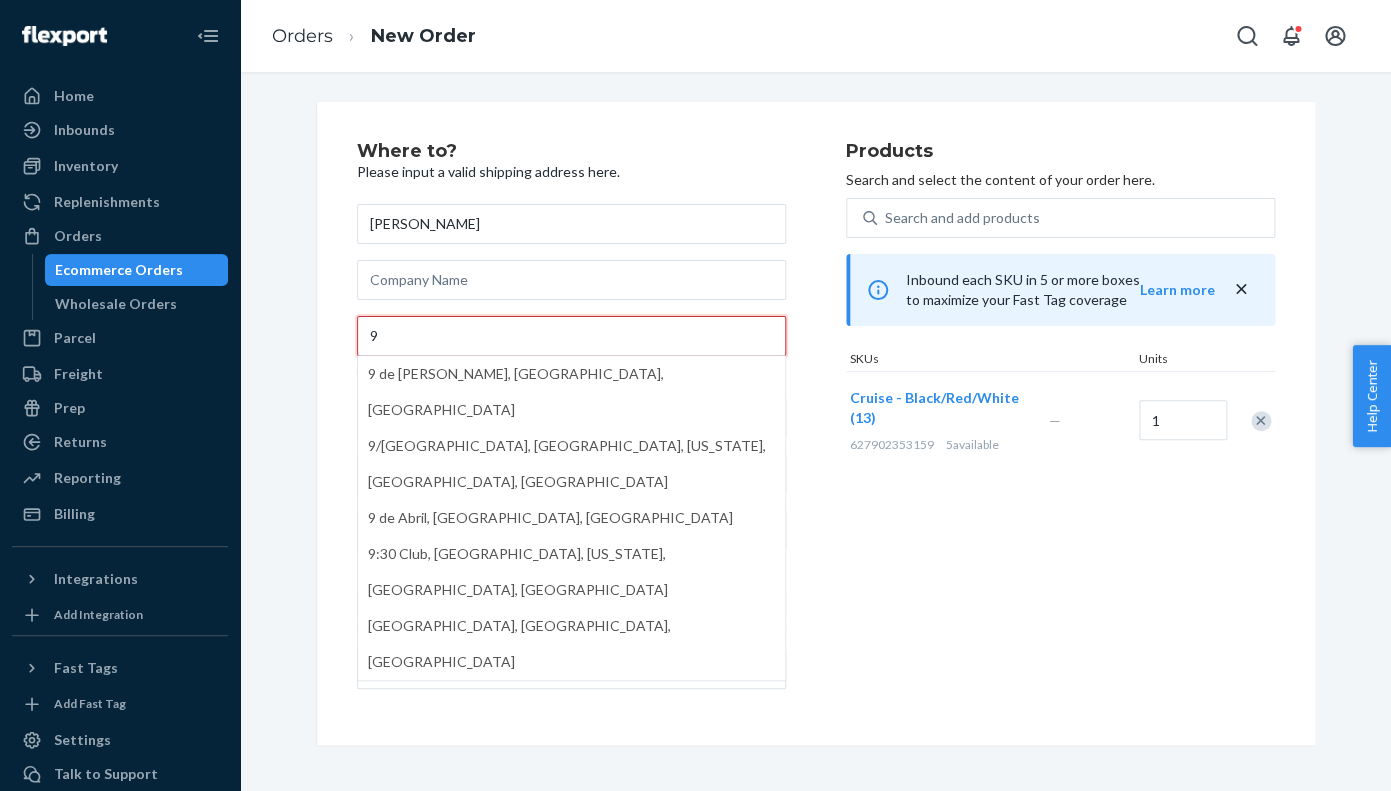paste on "Sherman Street" 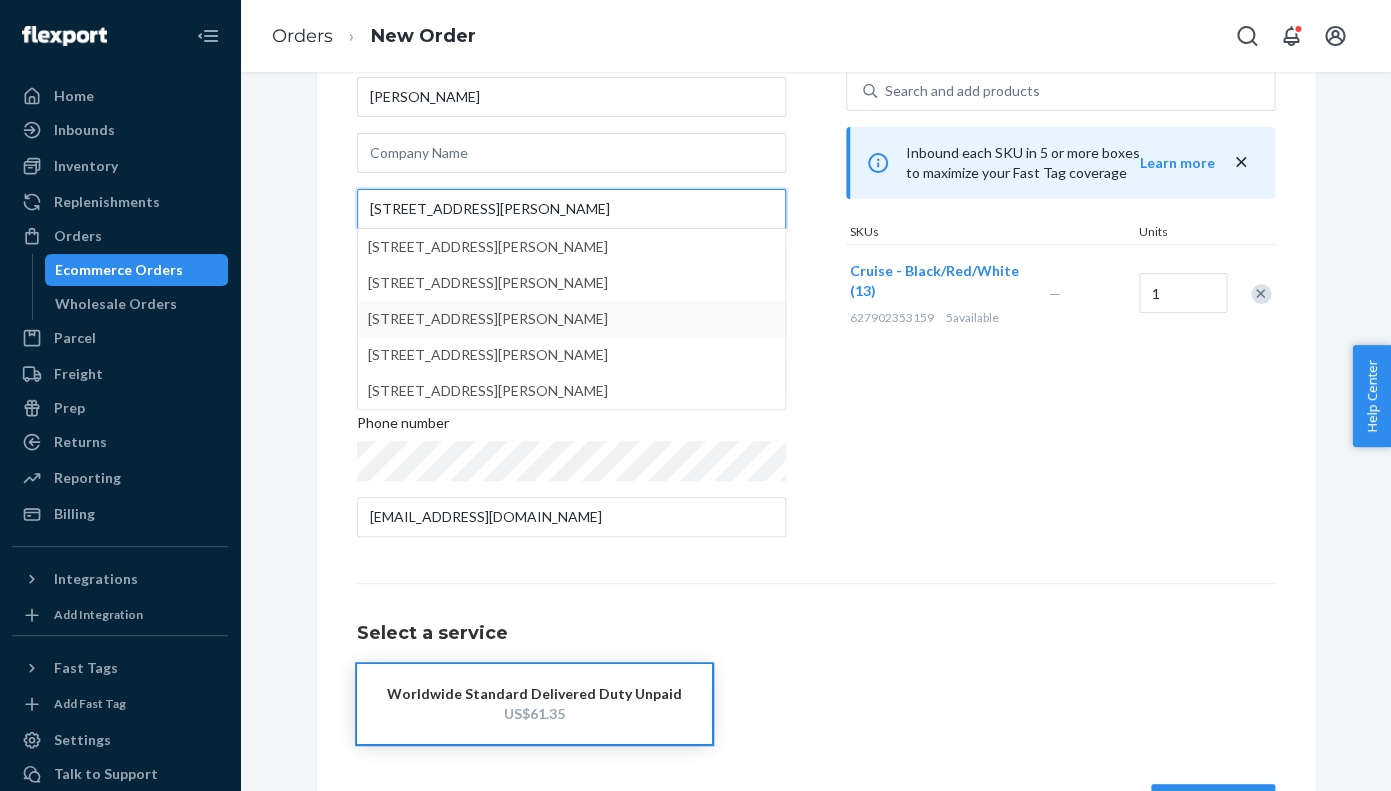 scroll, scrollTop: 126, scrollLeft: 0, axis: vertical 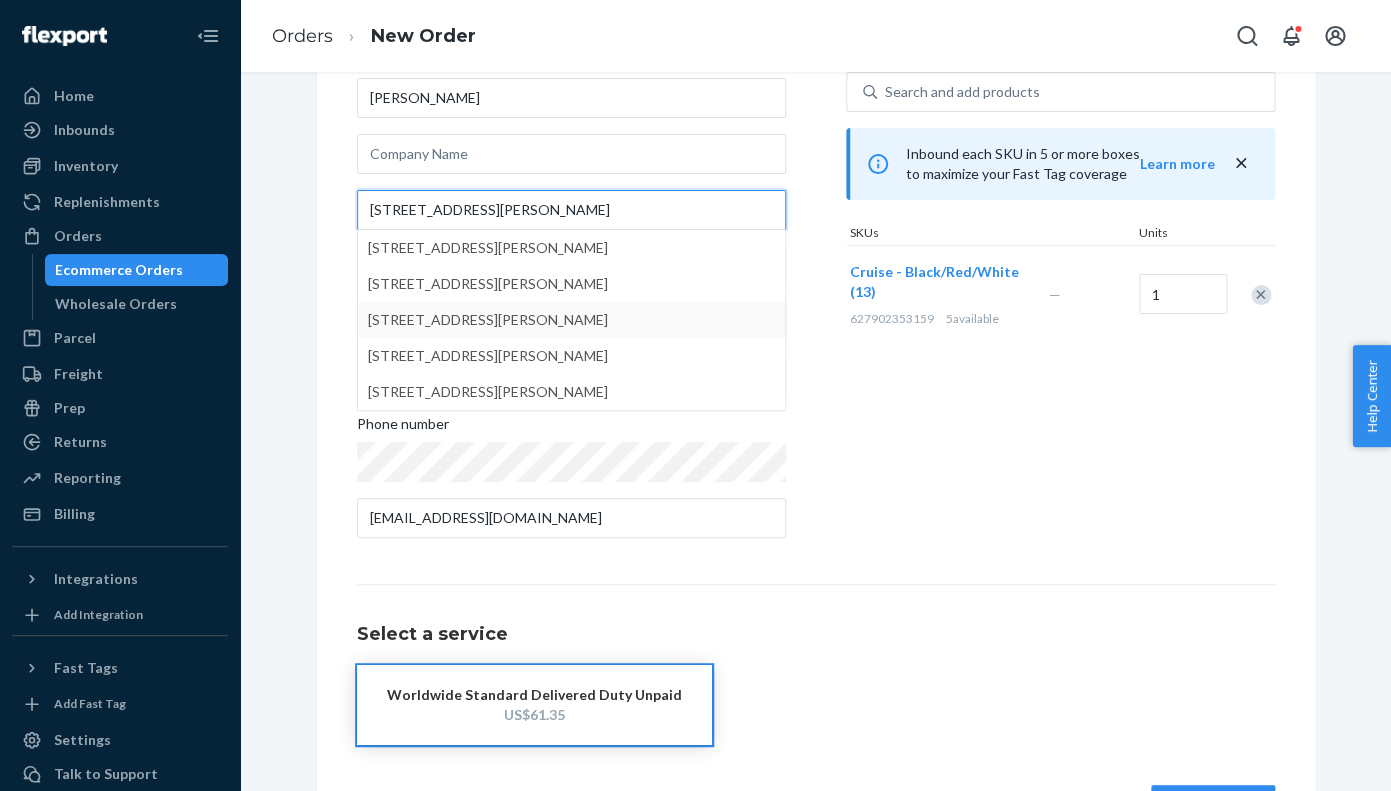 type on "9 Sherman Street" 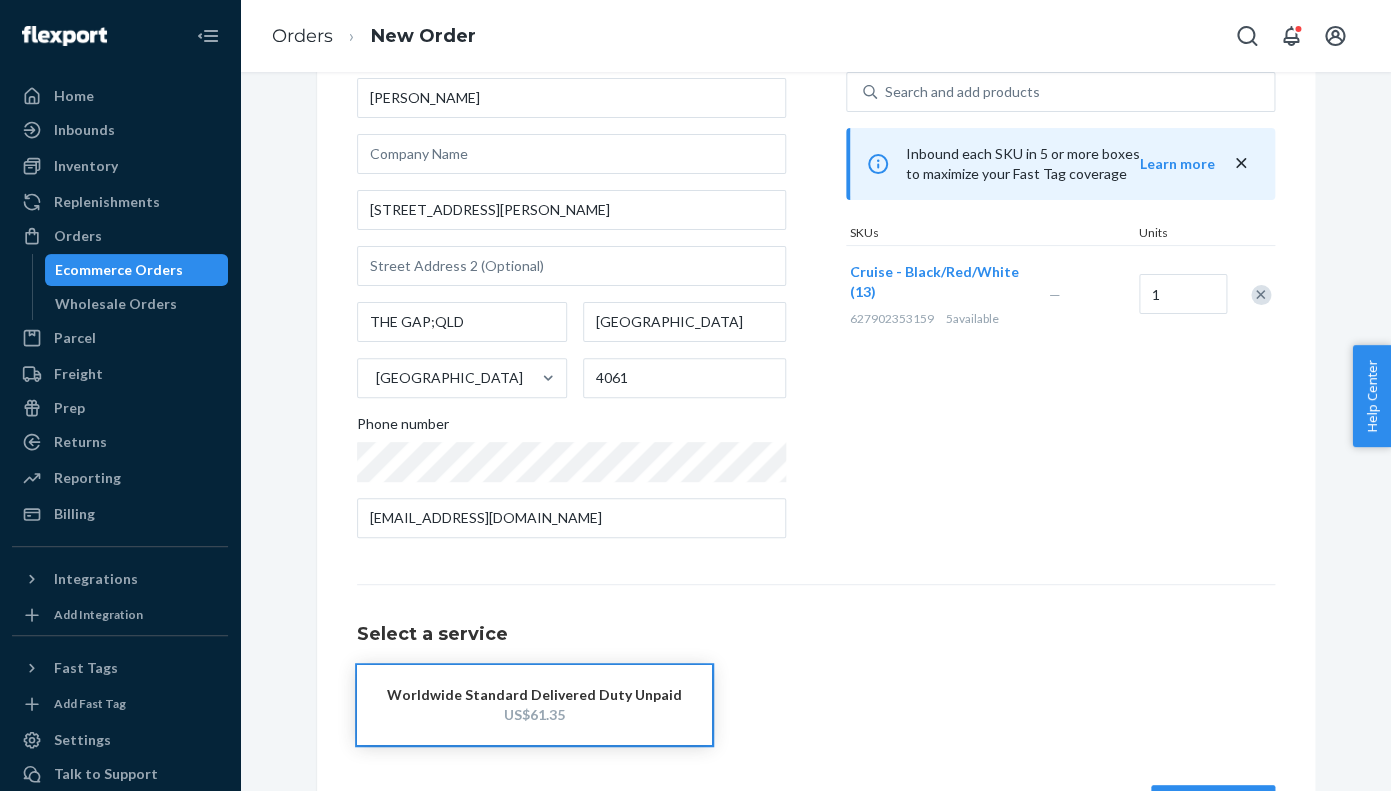 click on "Products Search and select the content of your order here. Search and add products Inbound each SKU in 5 or more boxes to maximize your Fast Tag coverage Learn more SKUs Units Cruise - Black/Red/White (13) 627902353159 5  available — 1" at bounding box center (1060, 285) 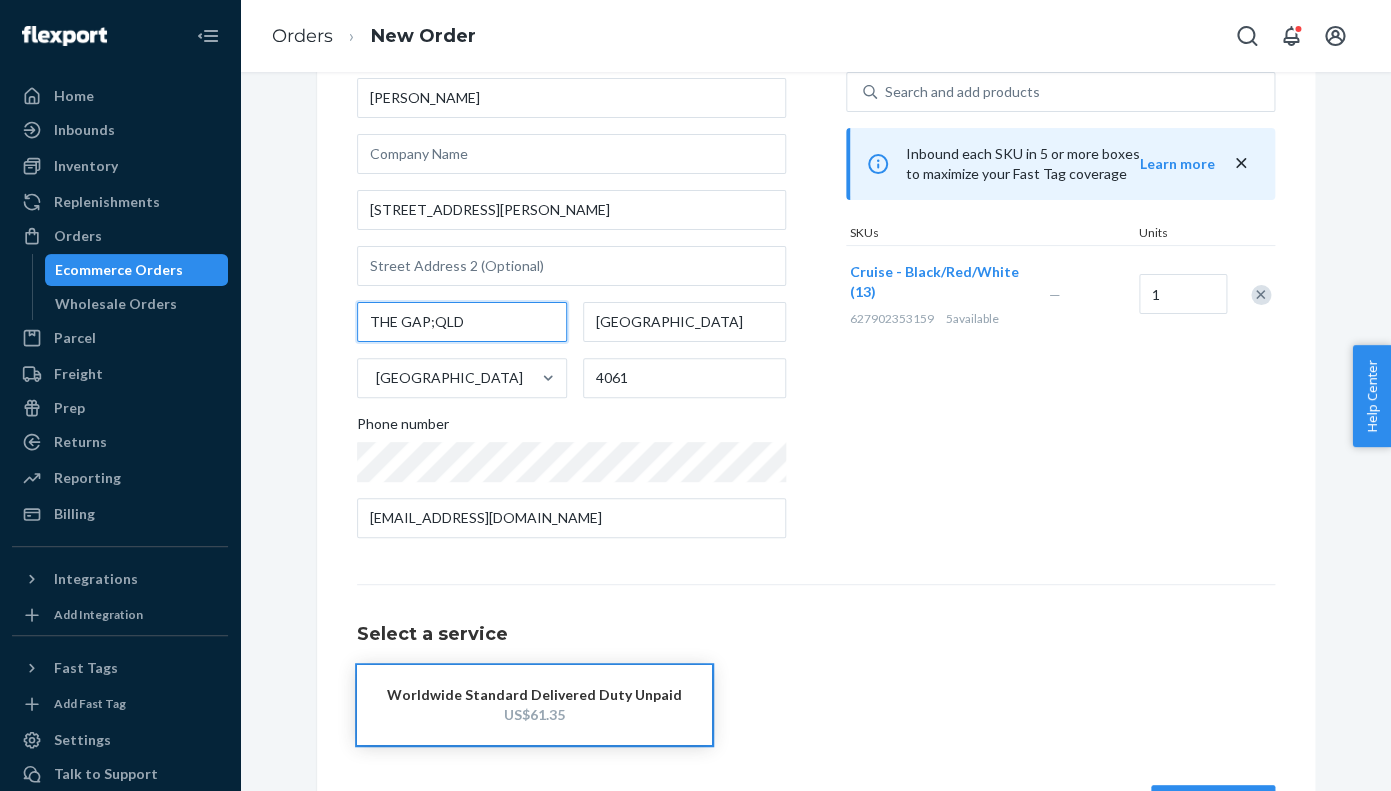 click on "THE GAP;QLD" at bounding box center (462, 322) 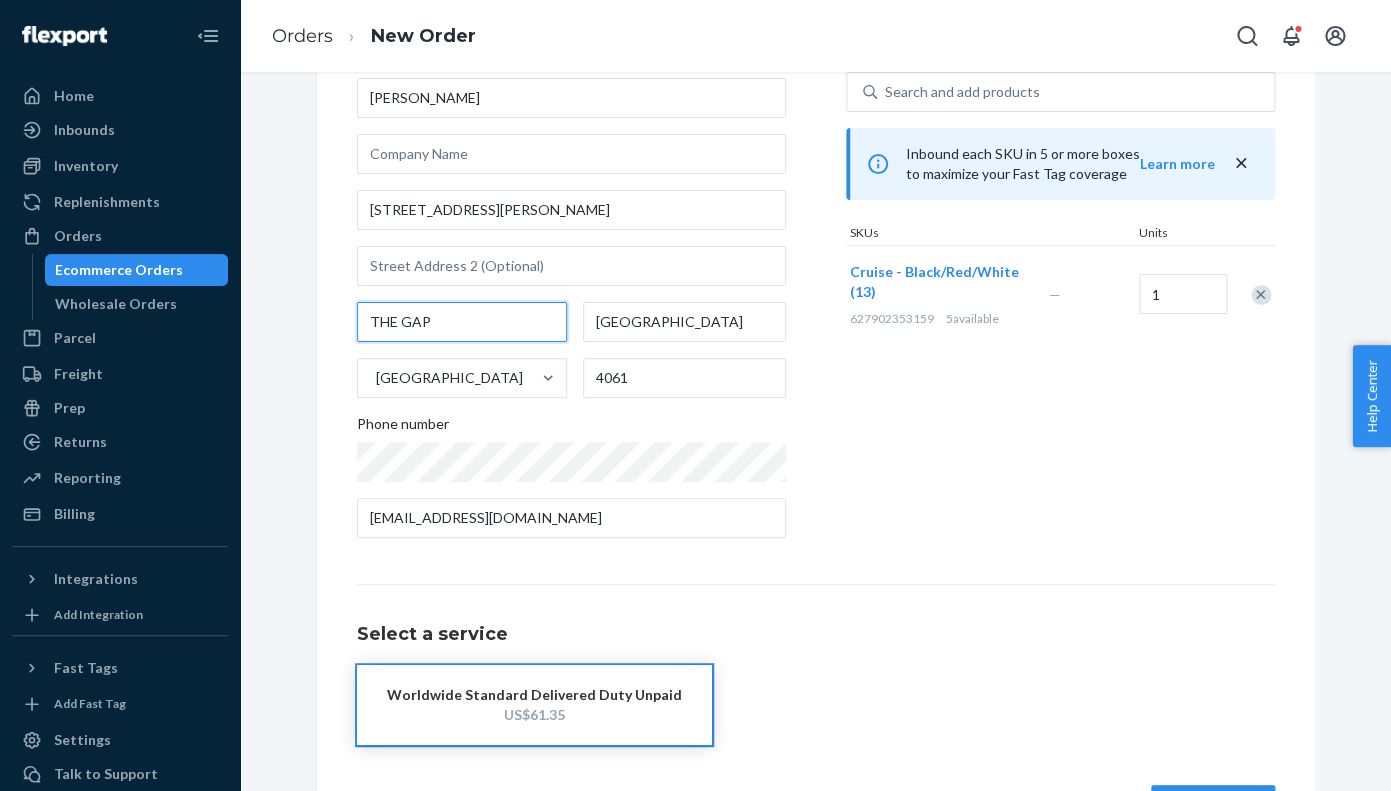 type on "THE GAP" 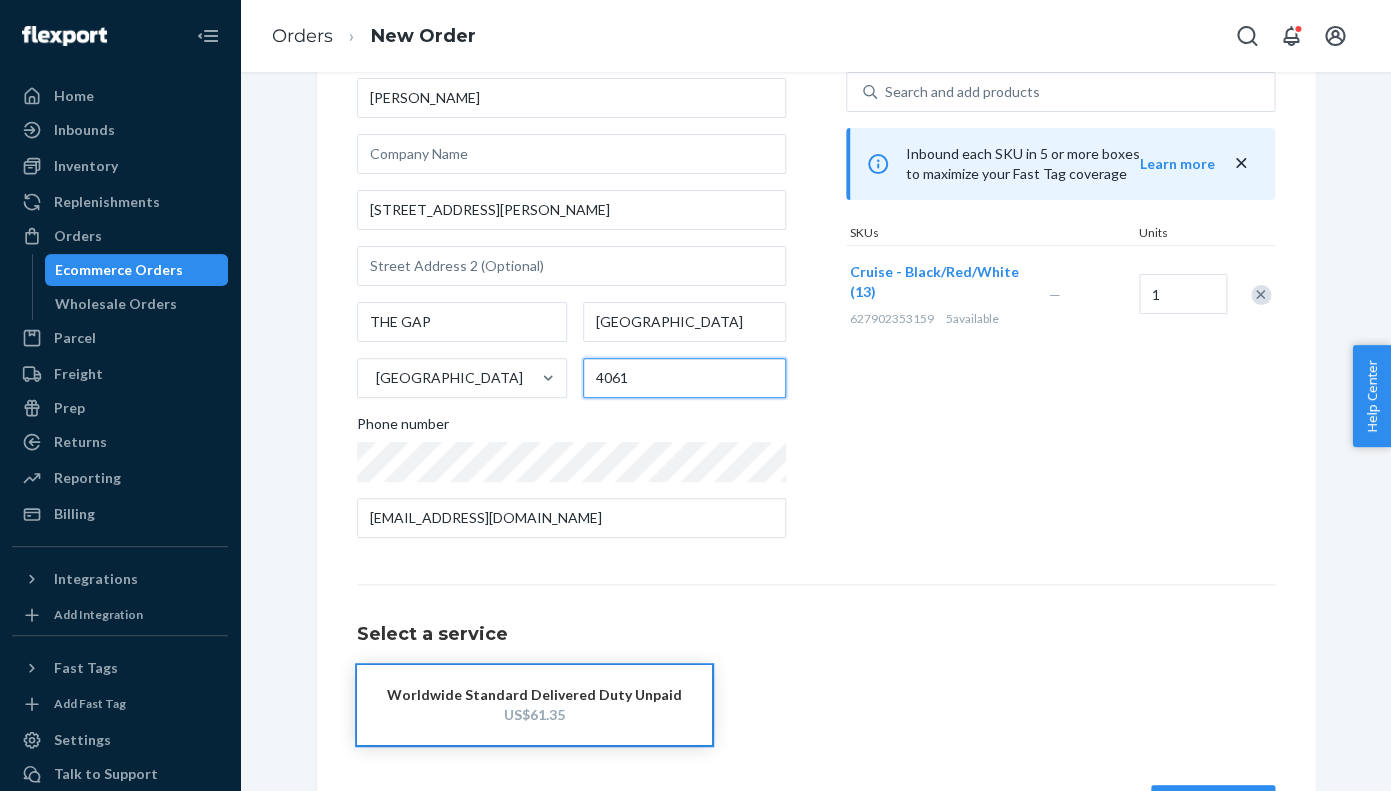 click on "4061" at bounding box center (684, 378) 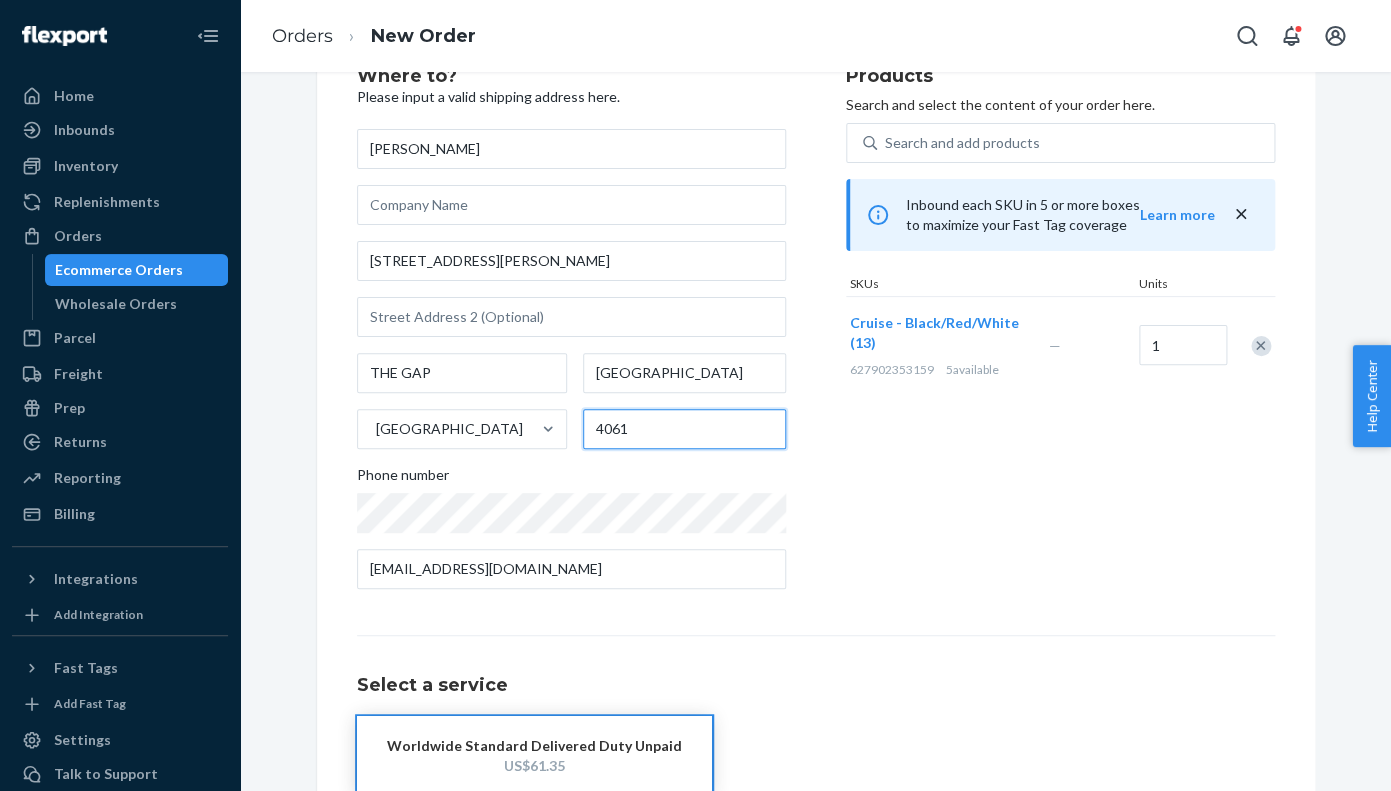 scroll, scrollTop: 0, scrollLeft: 0, axis: both 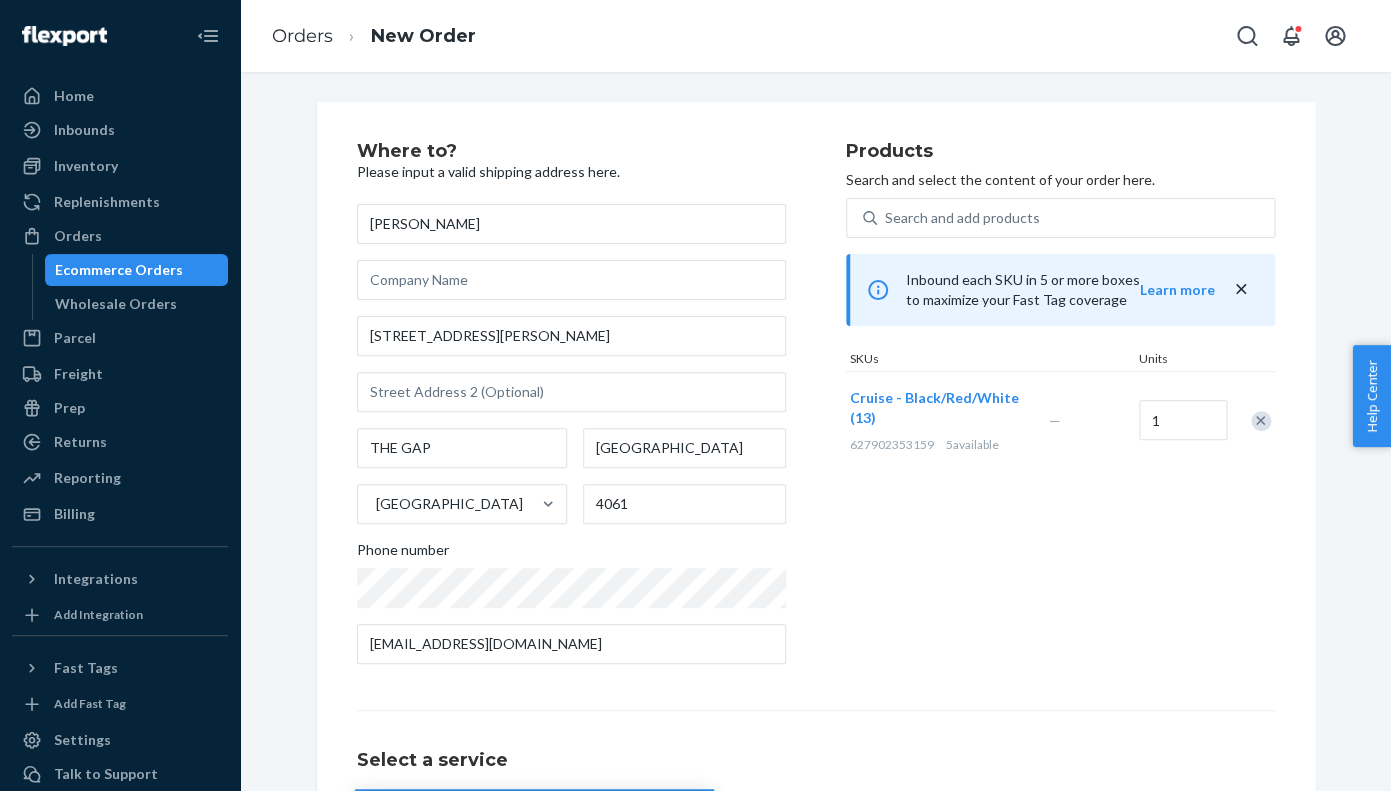 click on "Products Search and select the content of your order here. Search and add products Inbound each SKU in 5 or more boxes to maximize your Fast Tag coverage Learn more SKUs Units Cruise - Black/Red/White (13) 627902353159 5  available — 1" at bounding box center [1060, 411] 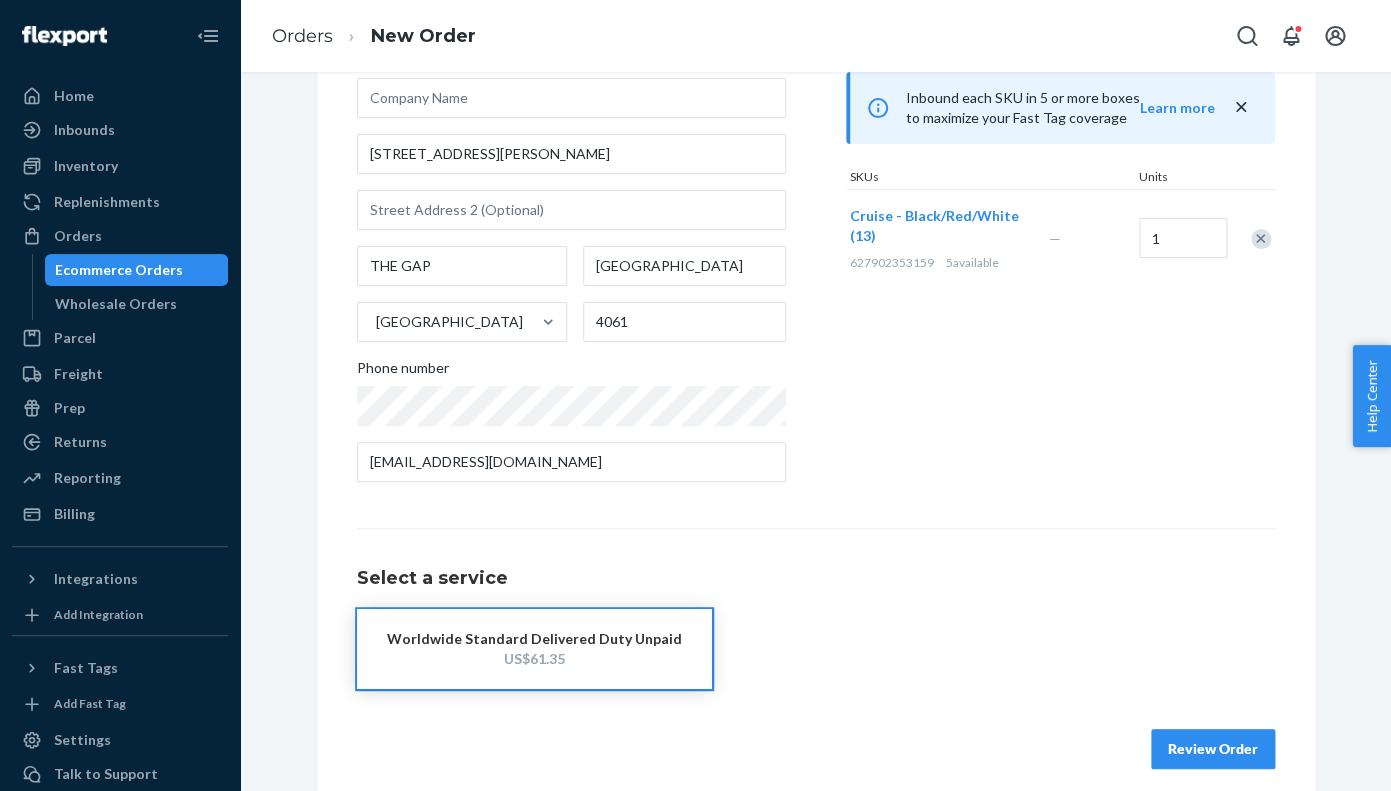 scroll, scrollTop: 200, scrollLeft: 0, axis: vertical 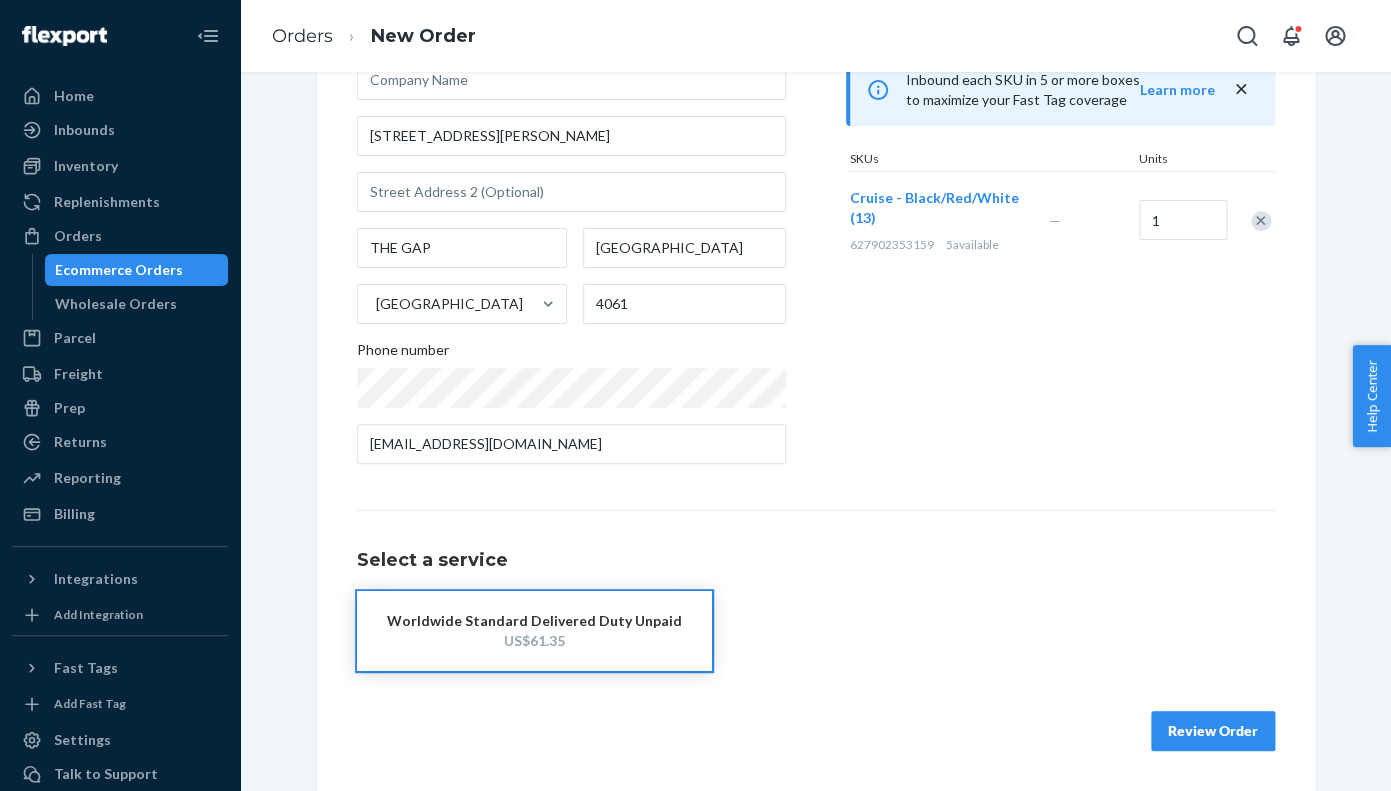 click on "Review Order" at bounding box center [1213, 731] 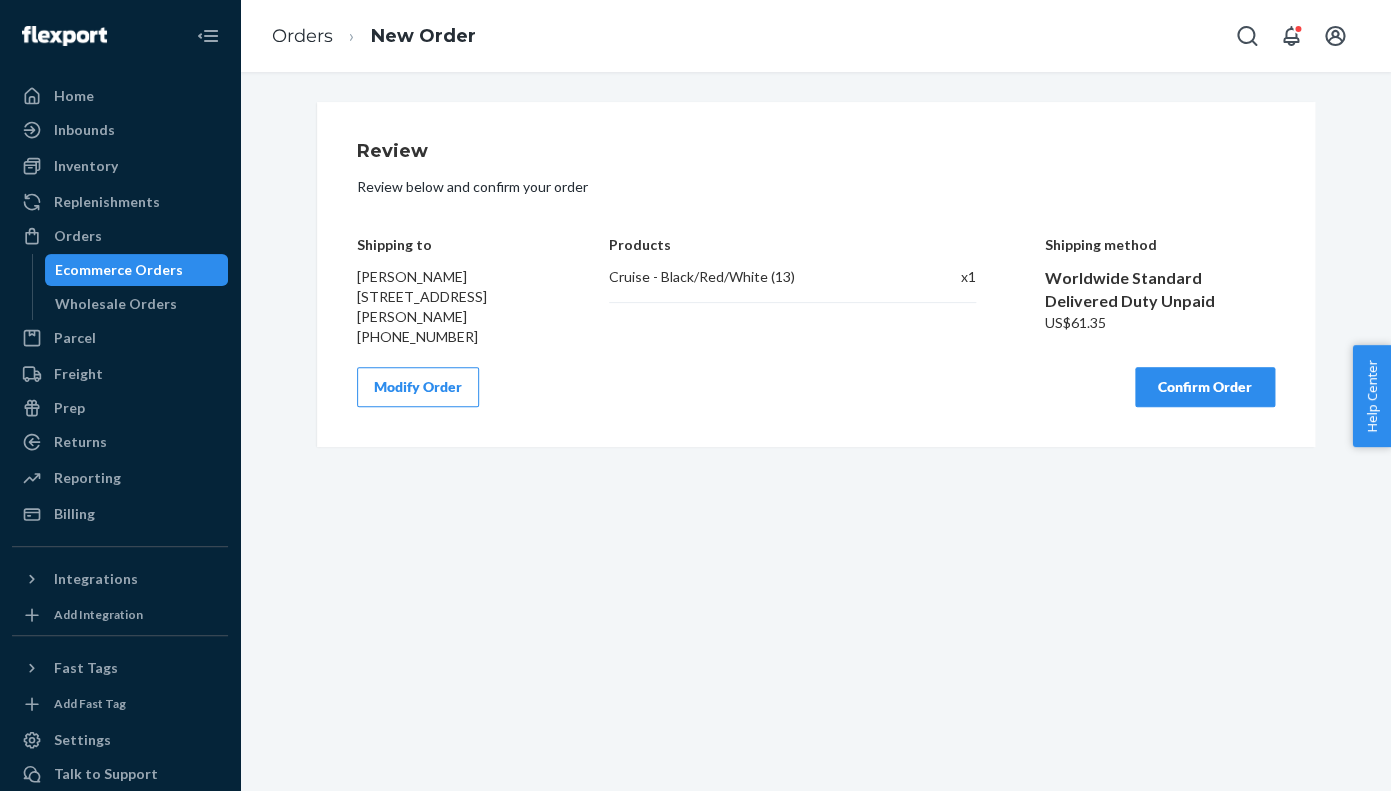 scroll, scrollTop: 0, scrollLeft: 0, axis: both 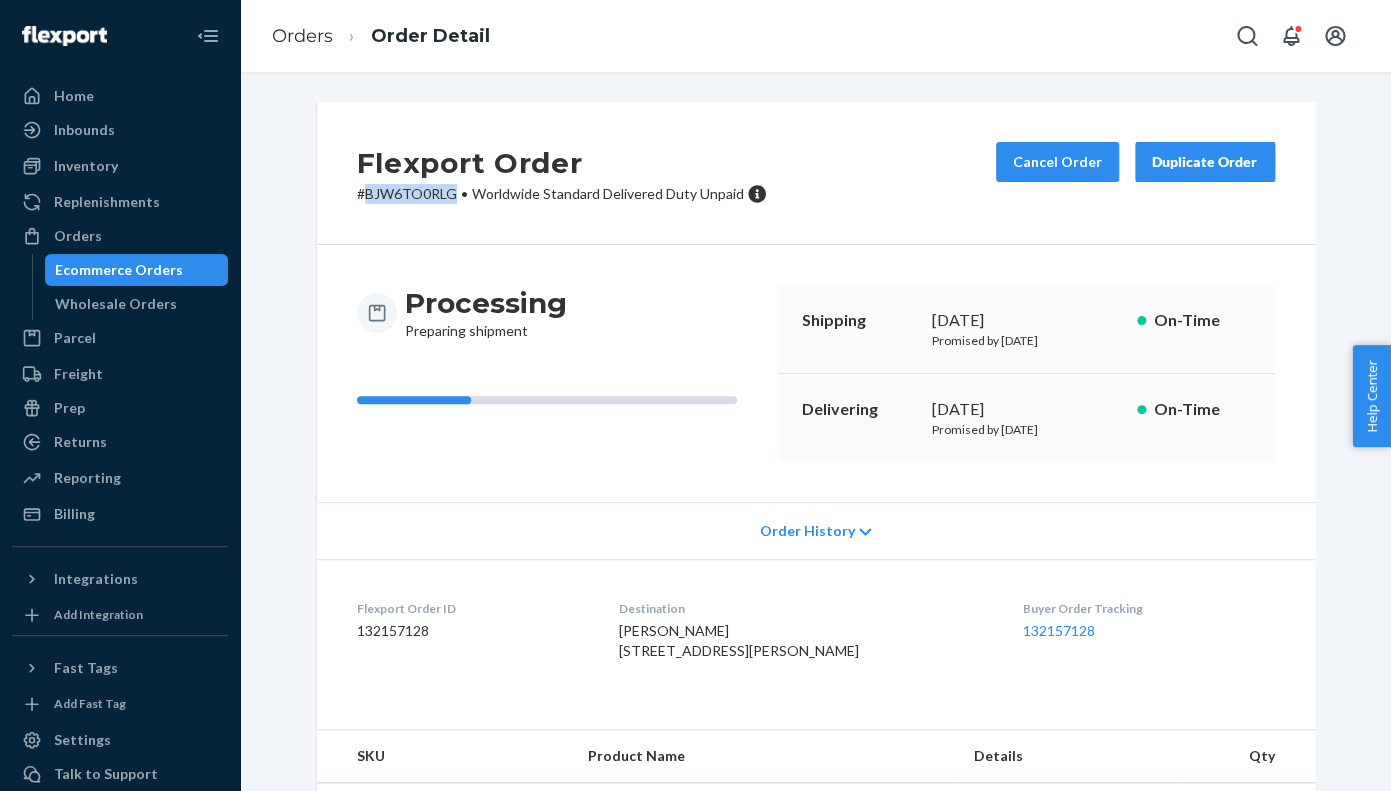 drag, startPoint x: 456, startPoint y: 194, endPoint x: 368, endPoint y: 192, distance: 88.02273 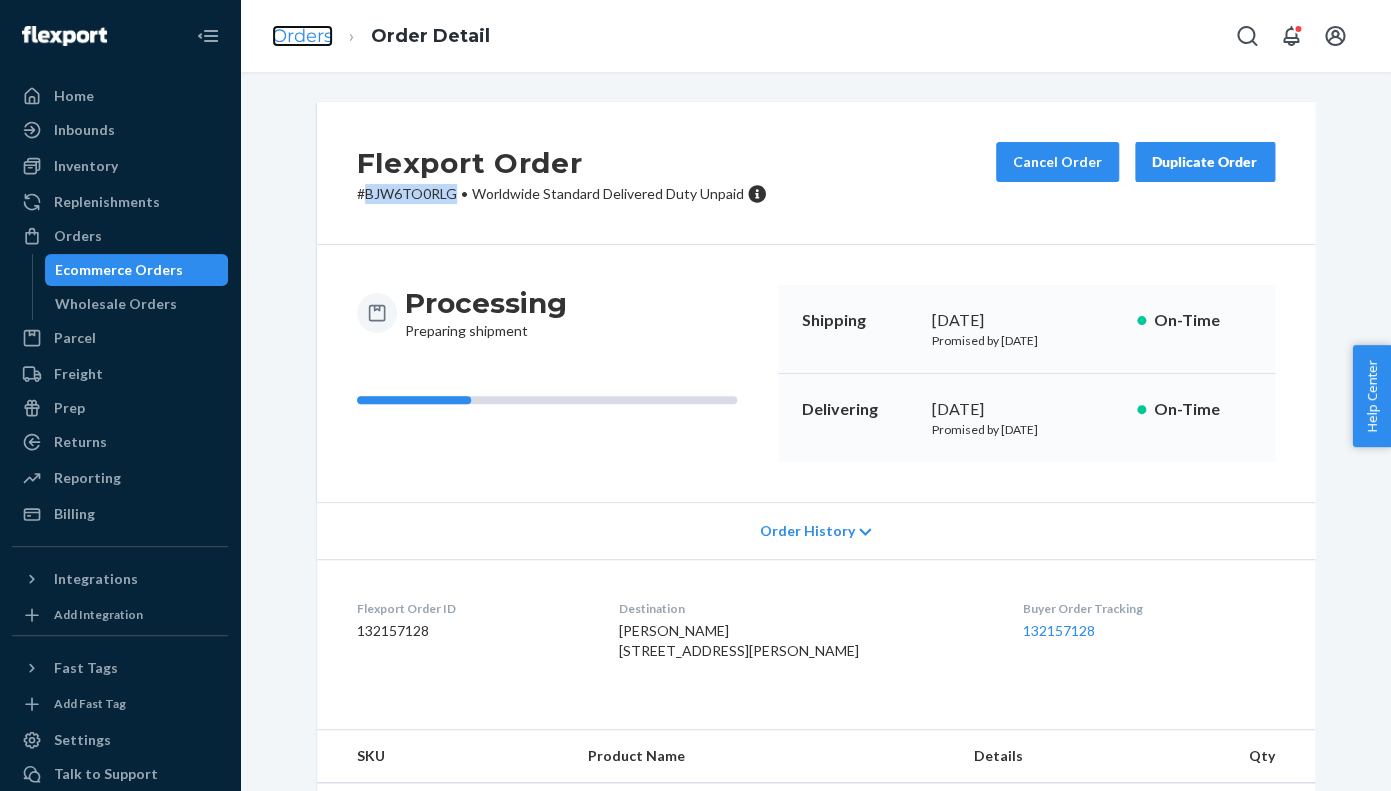 click on "Orders" at bounding box center (302, 36) 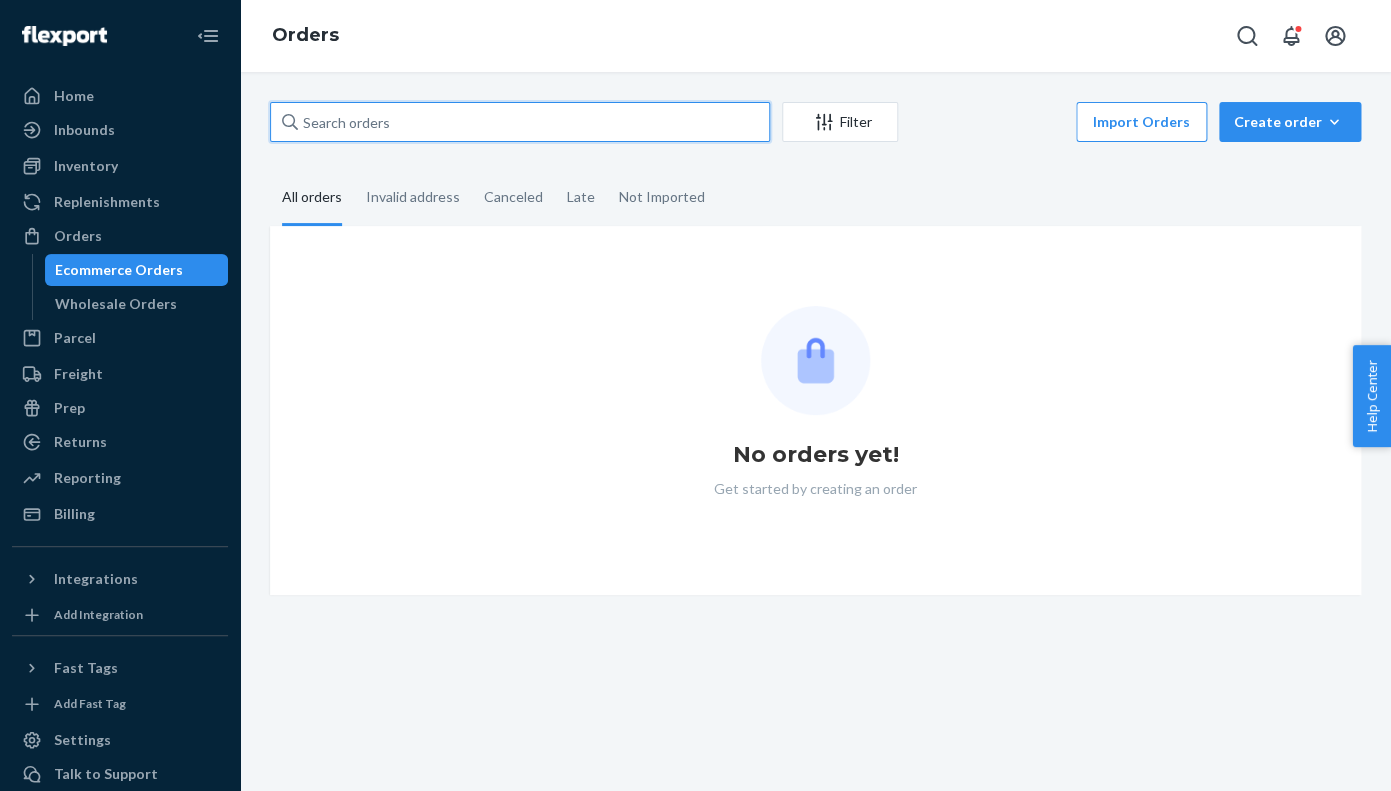 click at bounding box center (520, 122) 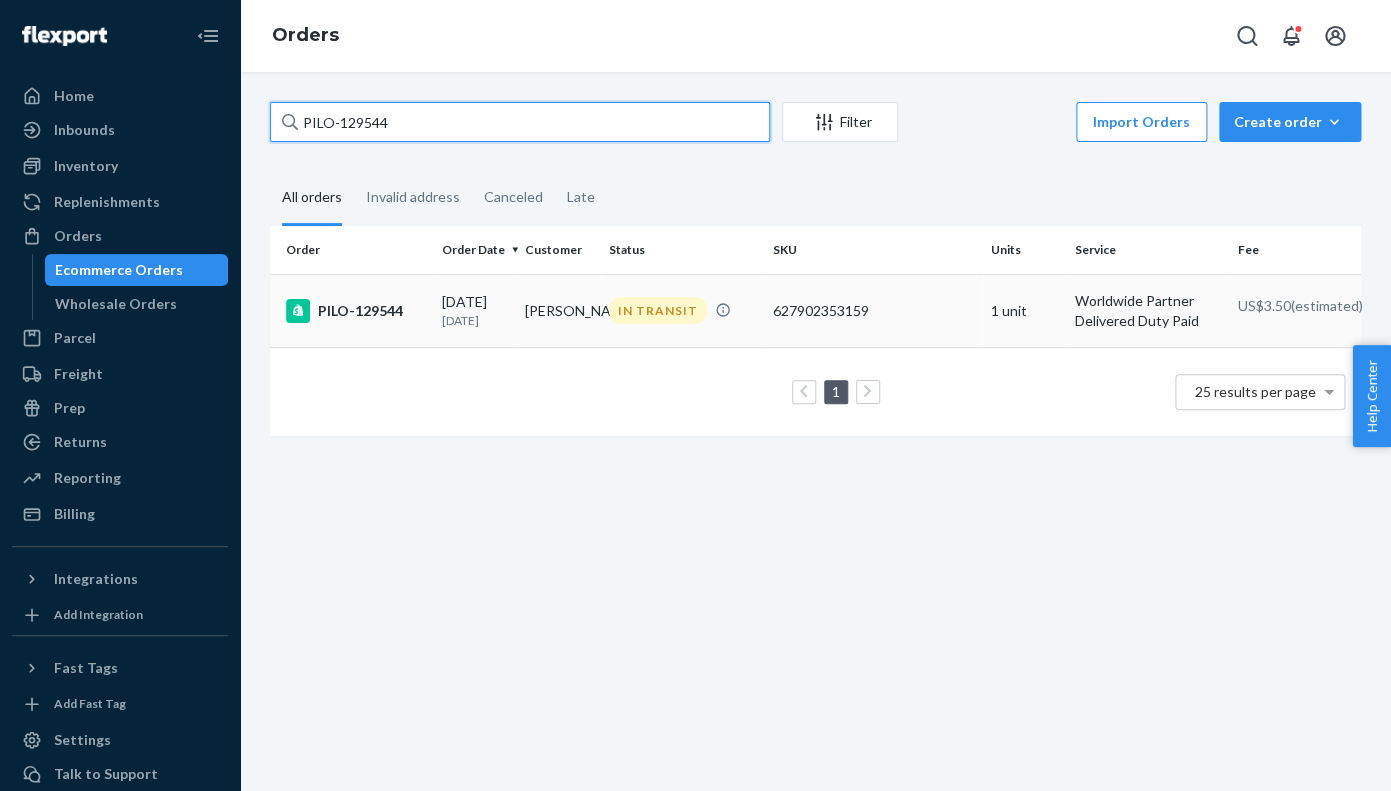 type on "PILO-129544" 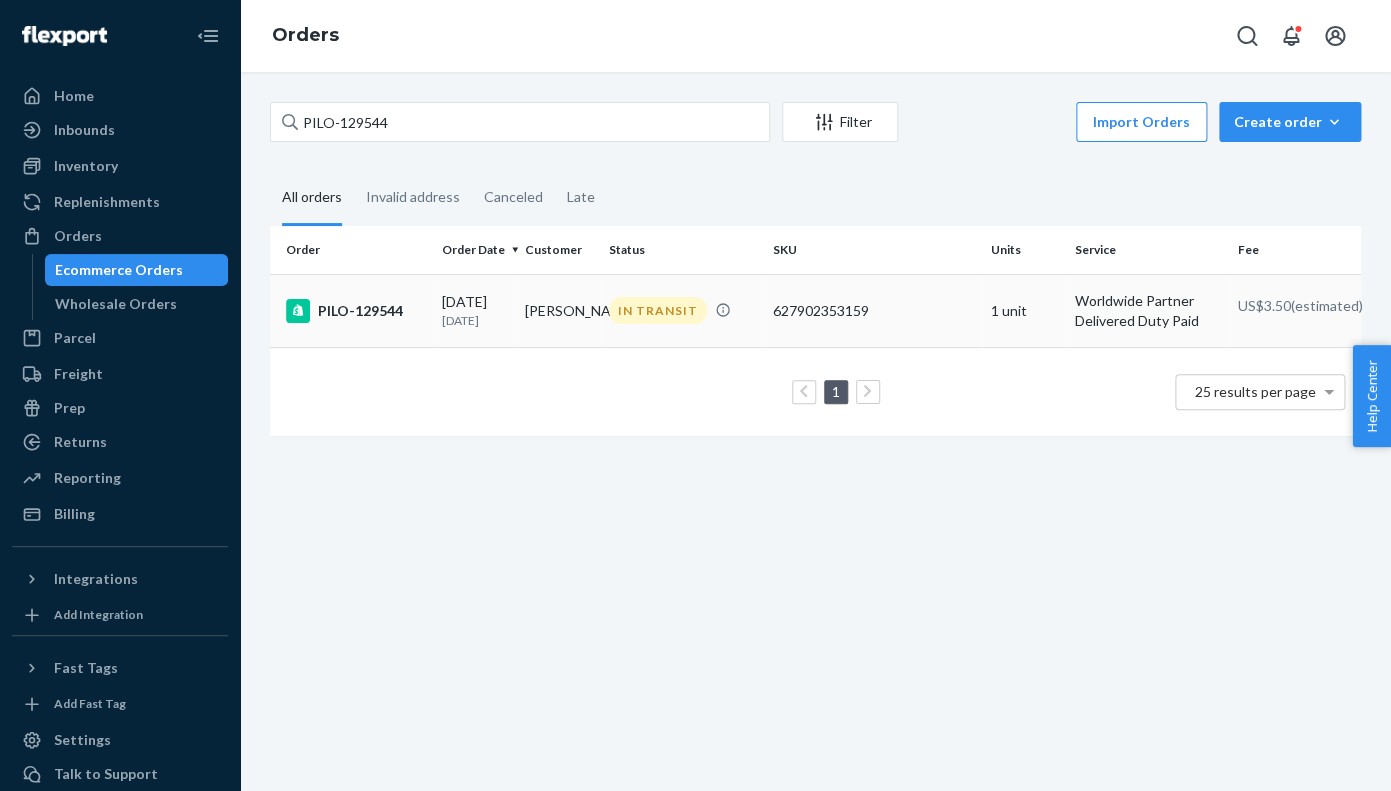 click on "PILO-129544" at bounding box center (356, 311) 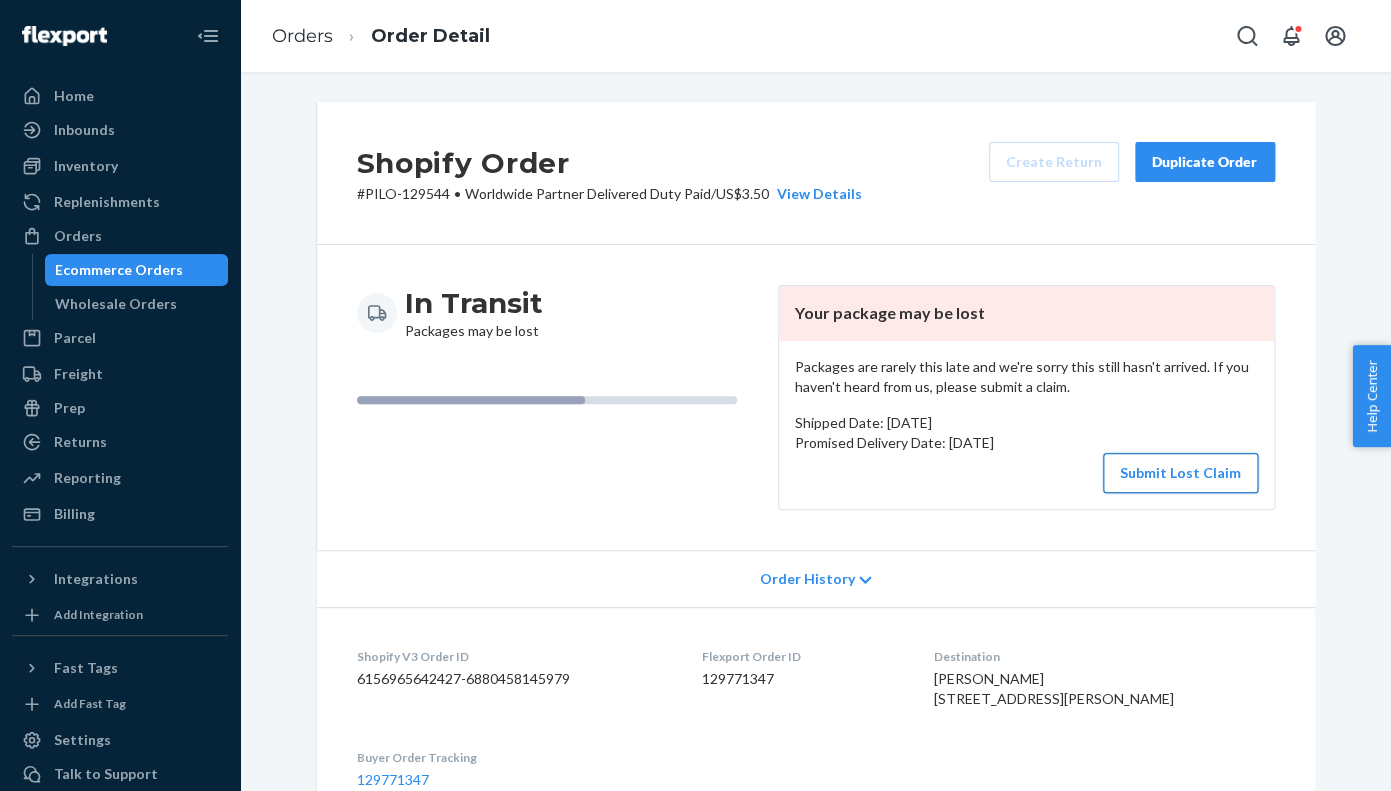 click on "Submit Lost Claim" at bounding box center [1180, 473] 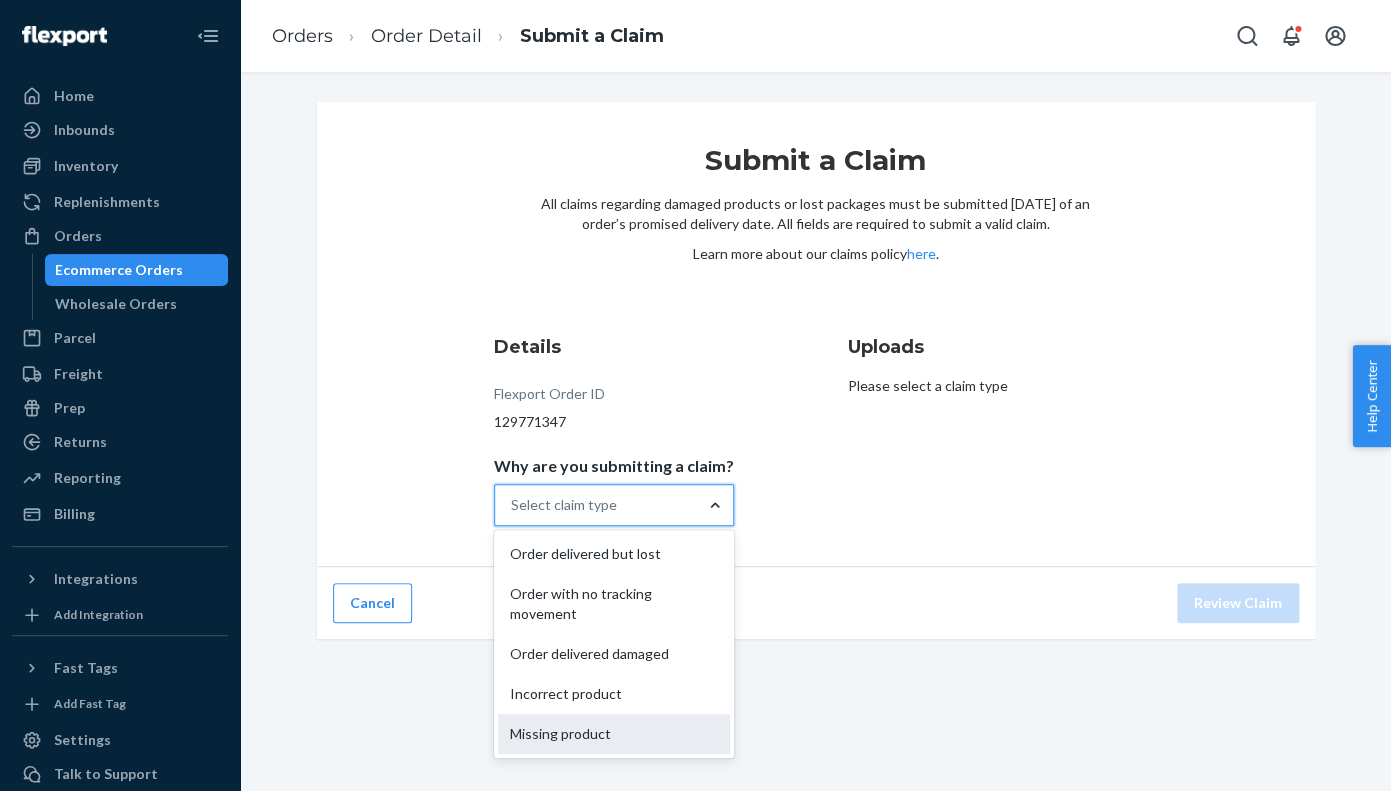click on "Missing product" at bounding box center [614, 734] 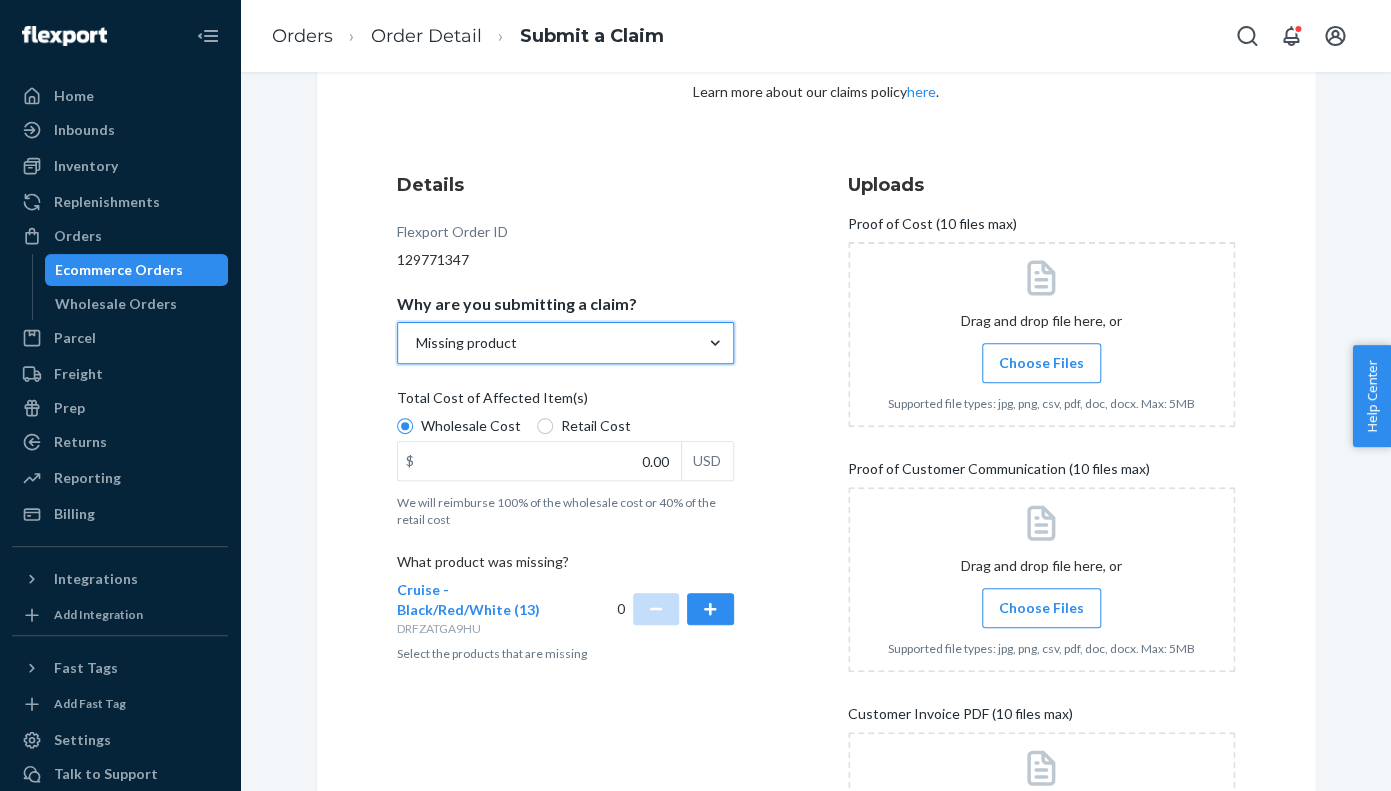 scroll, scrollTop: 163, scrollLeft: 0, axis: vertical 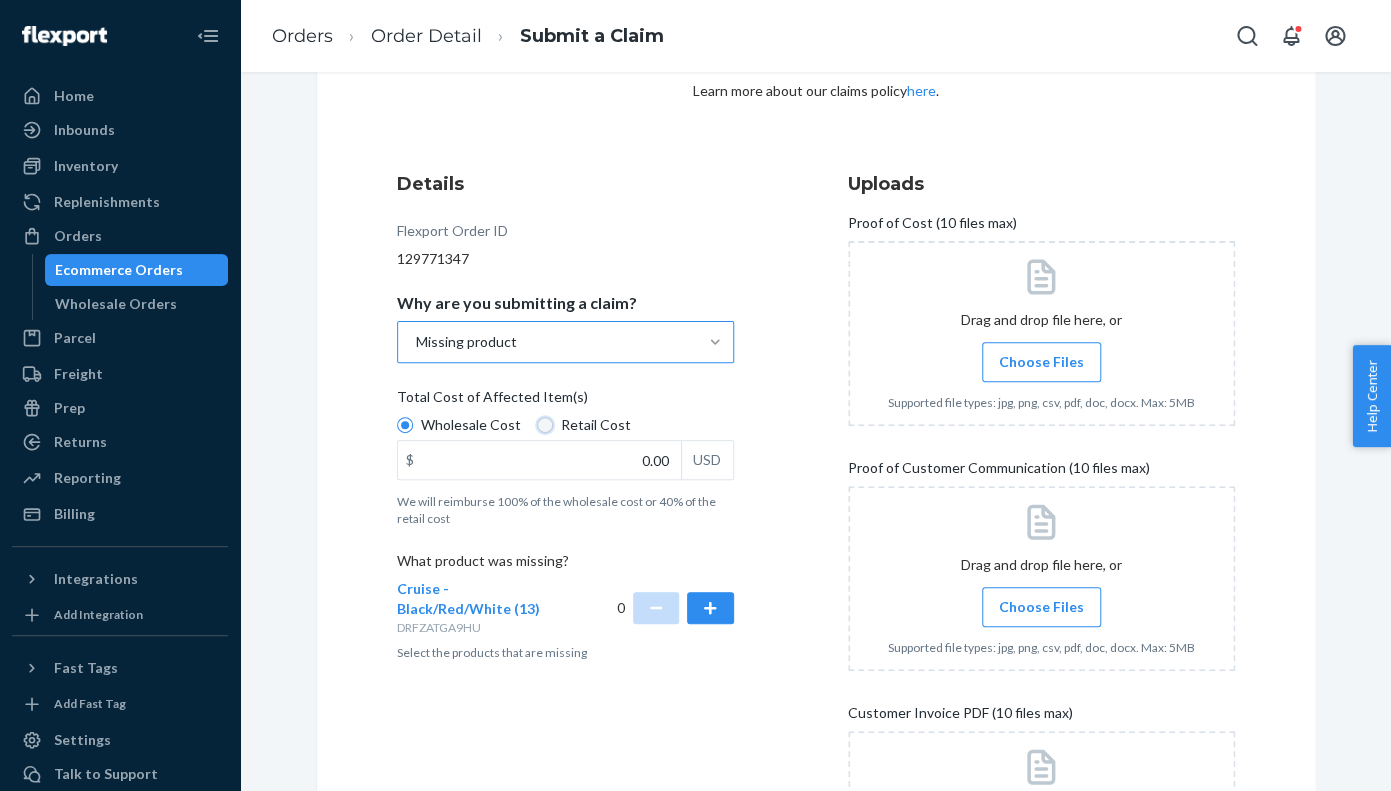 click on "Retail Cost" at bounding box center (545, 425) 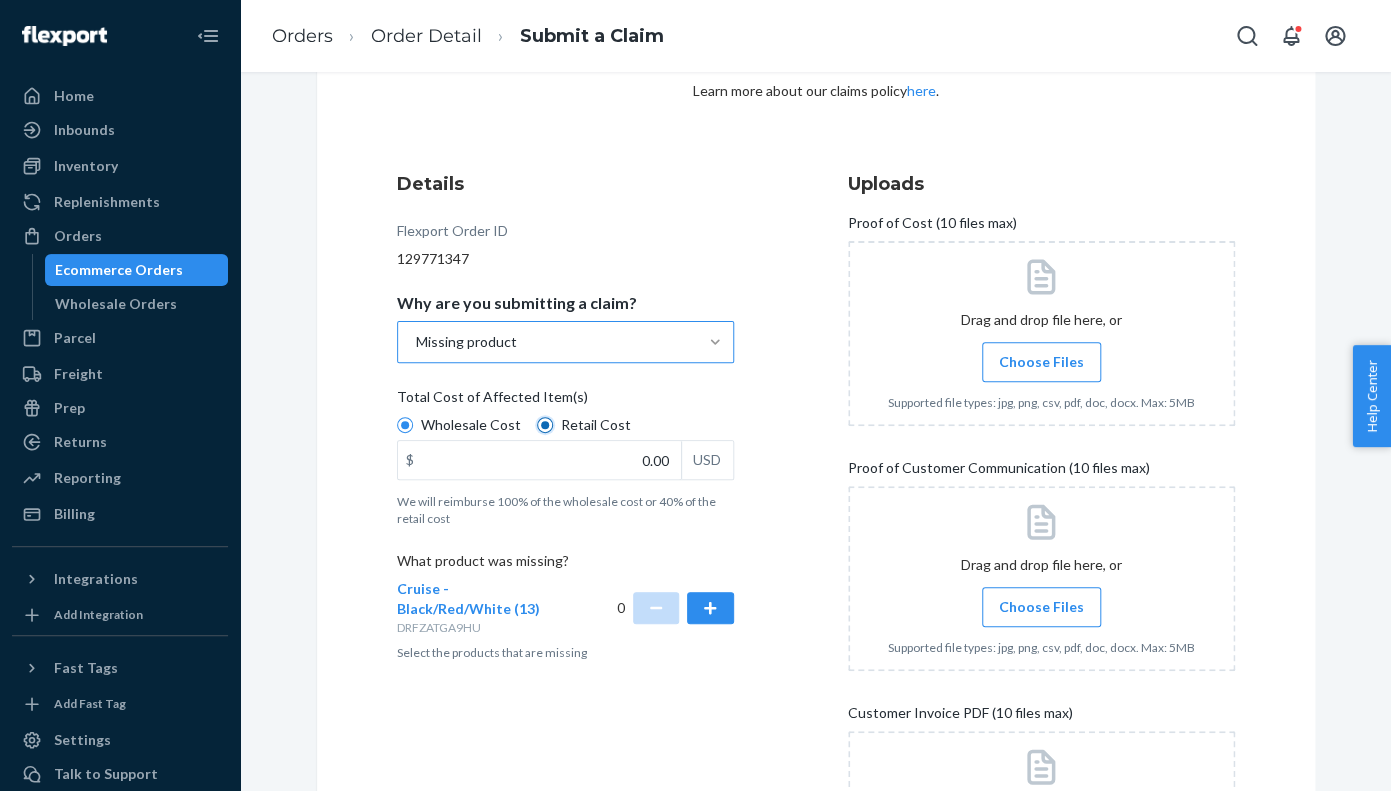 radio on "true" 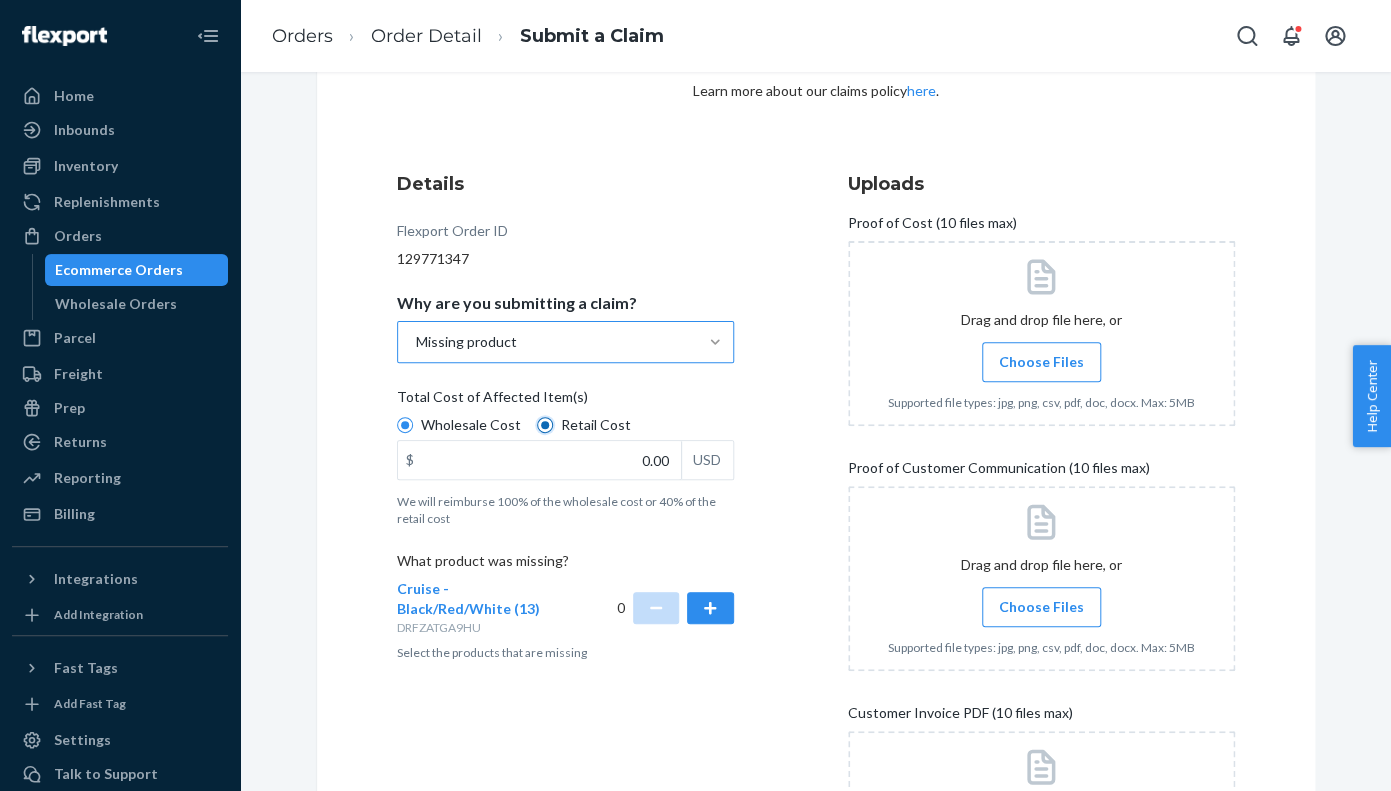 radio on "false" 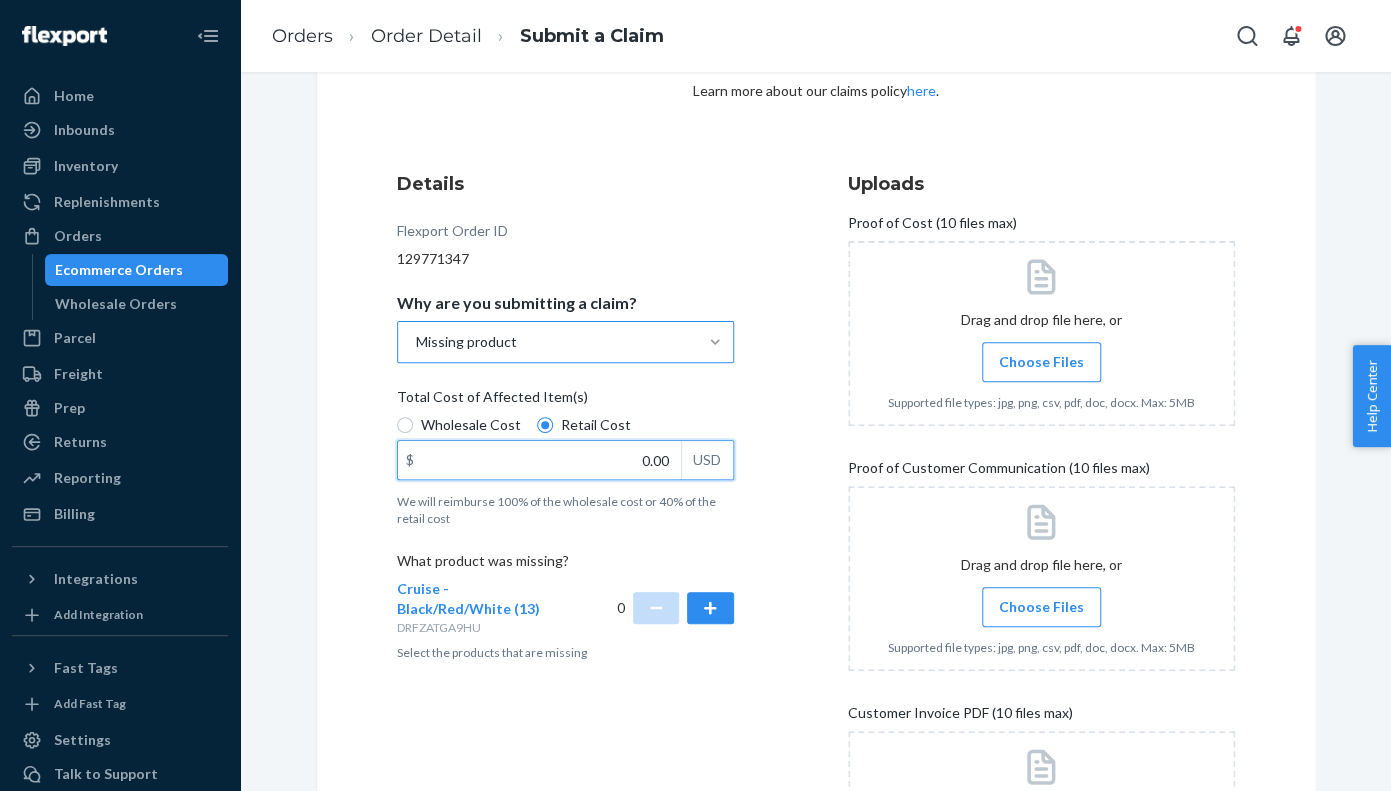 drag, startPoint x: 671, startPoint y: 464, endPoint x: 636, endPoint y: 464, distance: 35 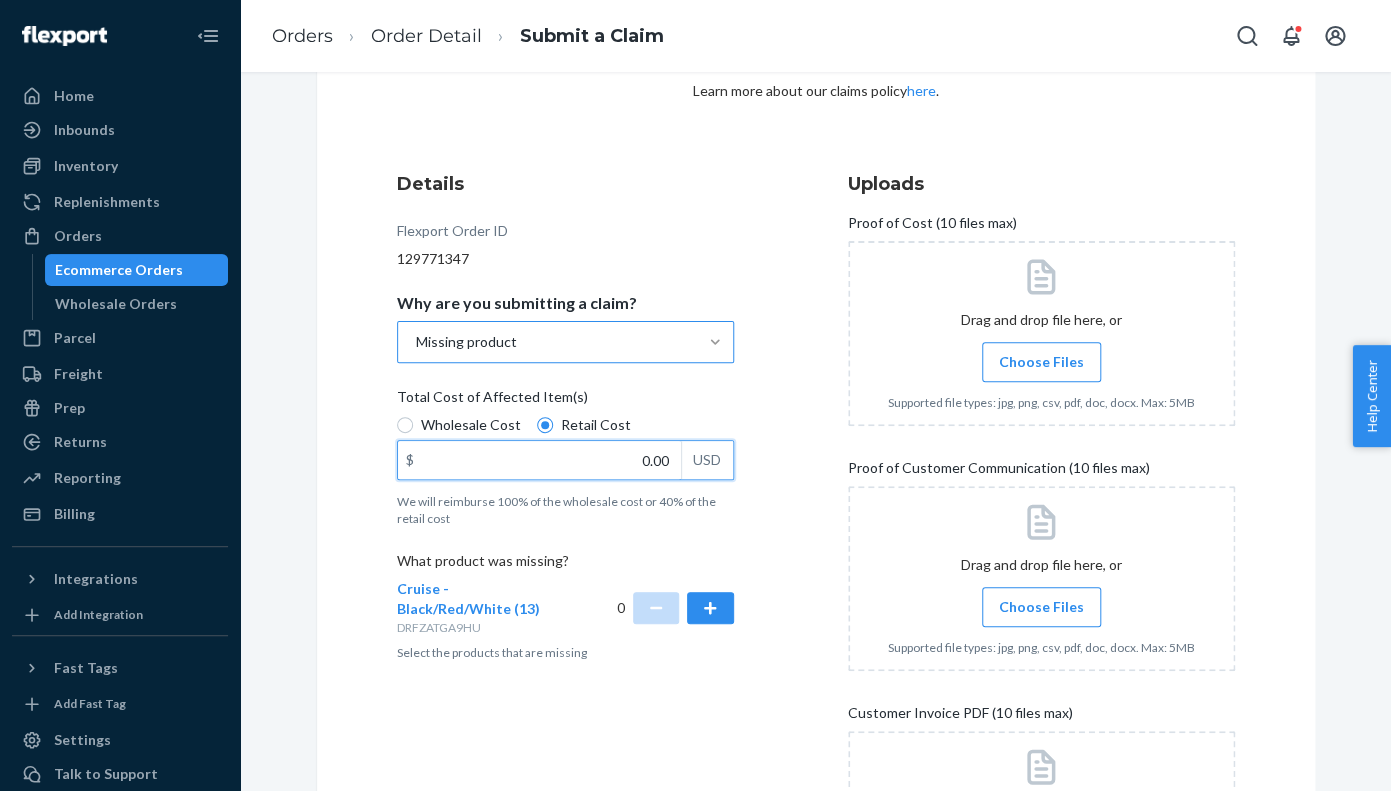 click on "0.00" at bounding box center [539, 460] 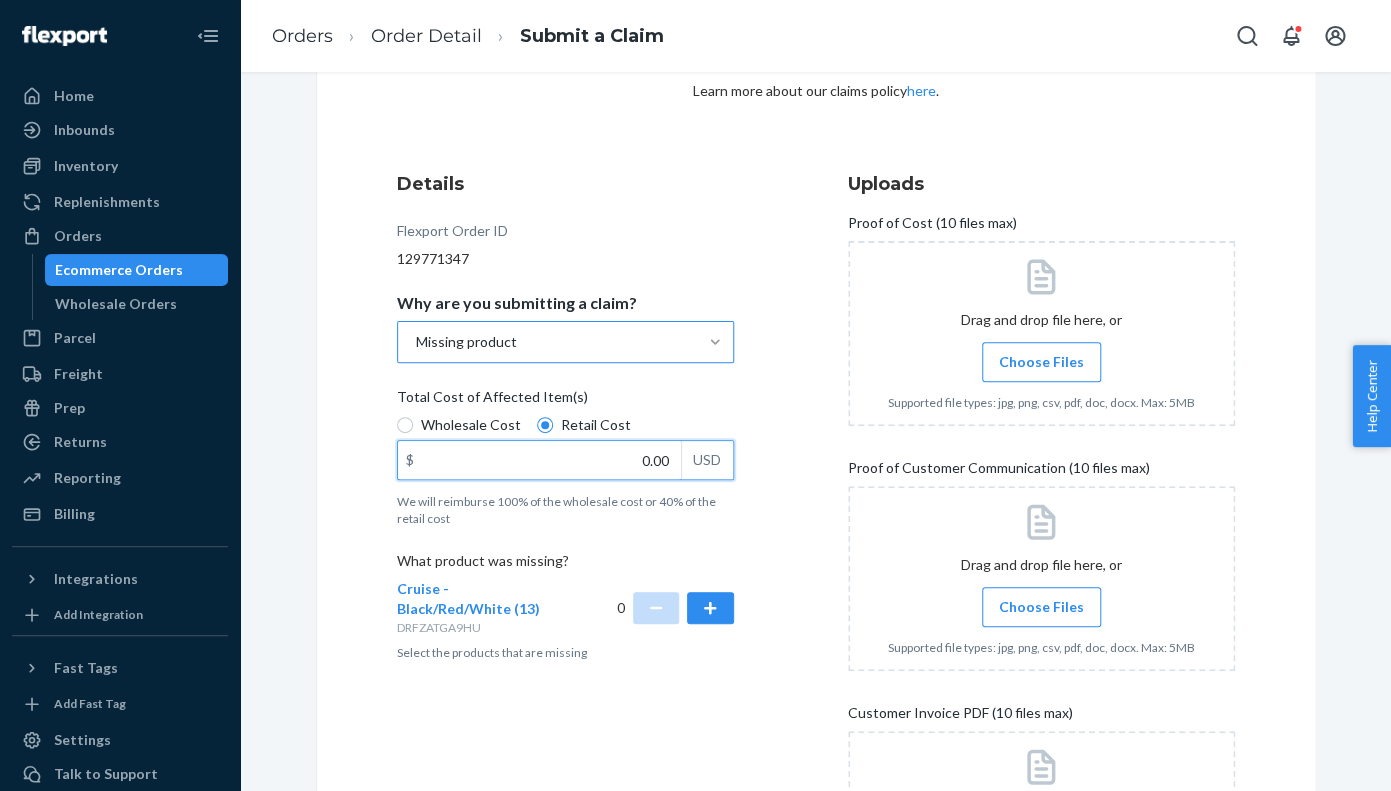 paste on "175.5" 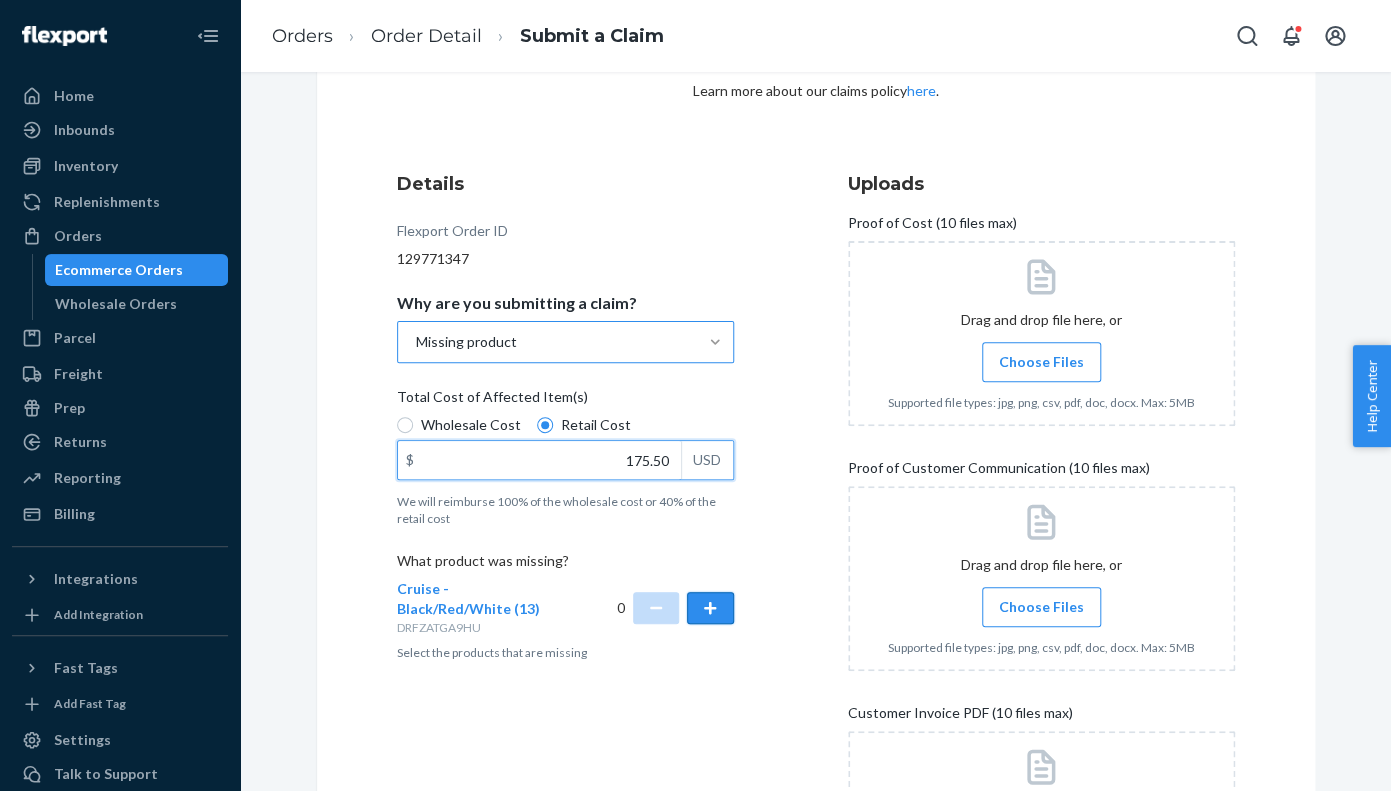 type on "175.50" 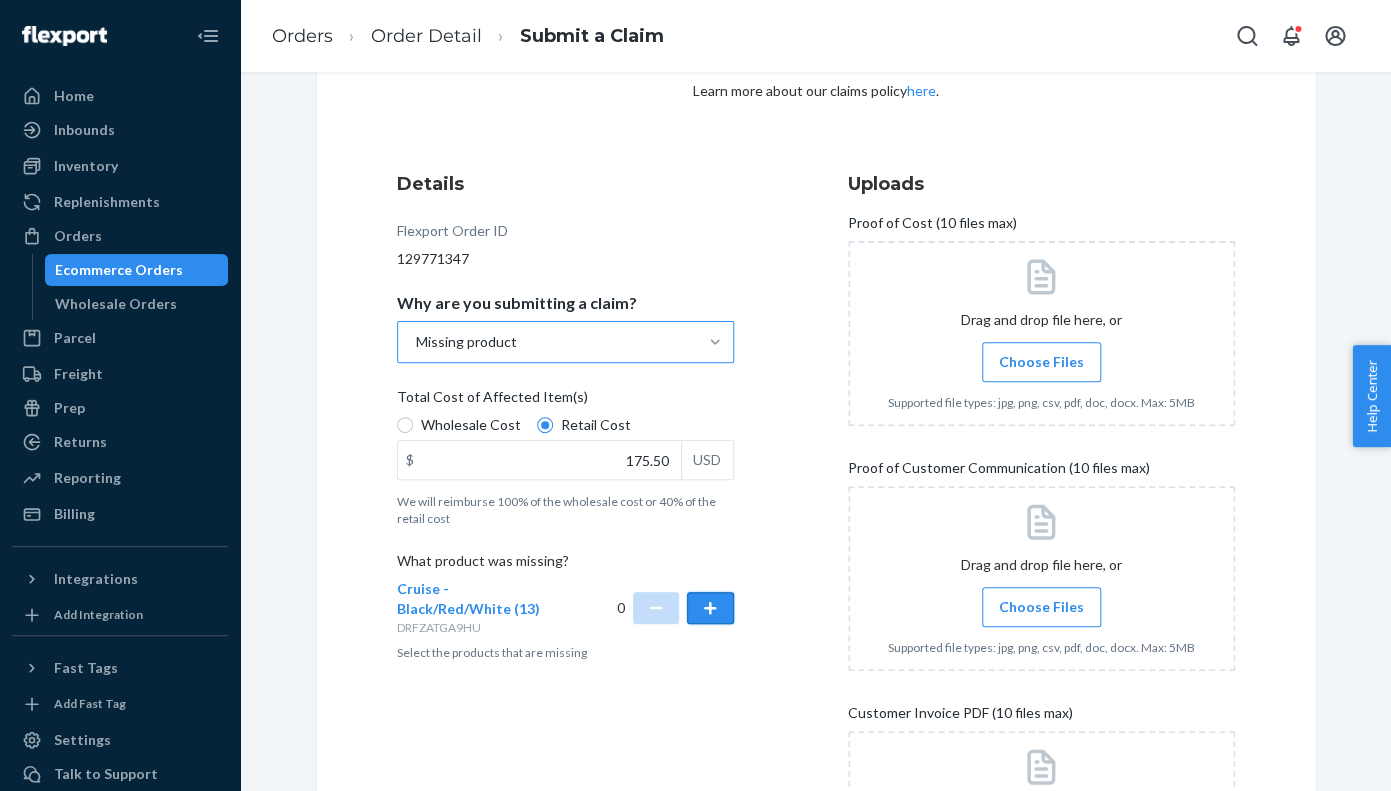 click at bounding box center [710, 608] 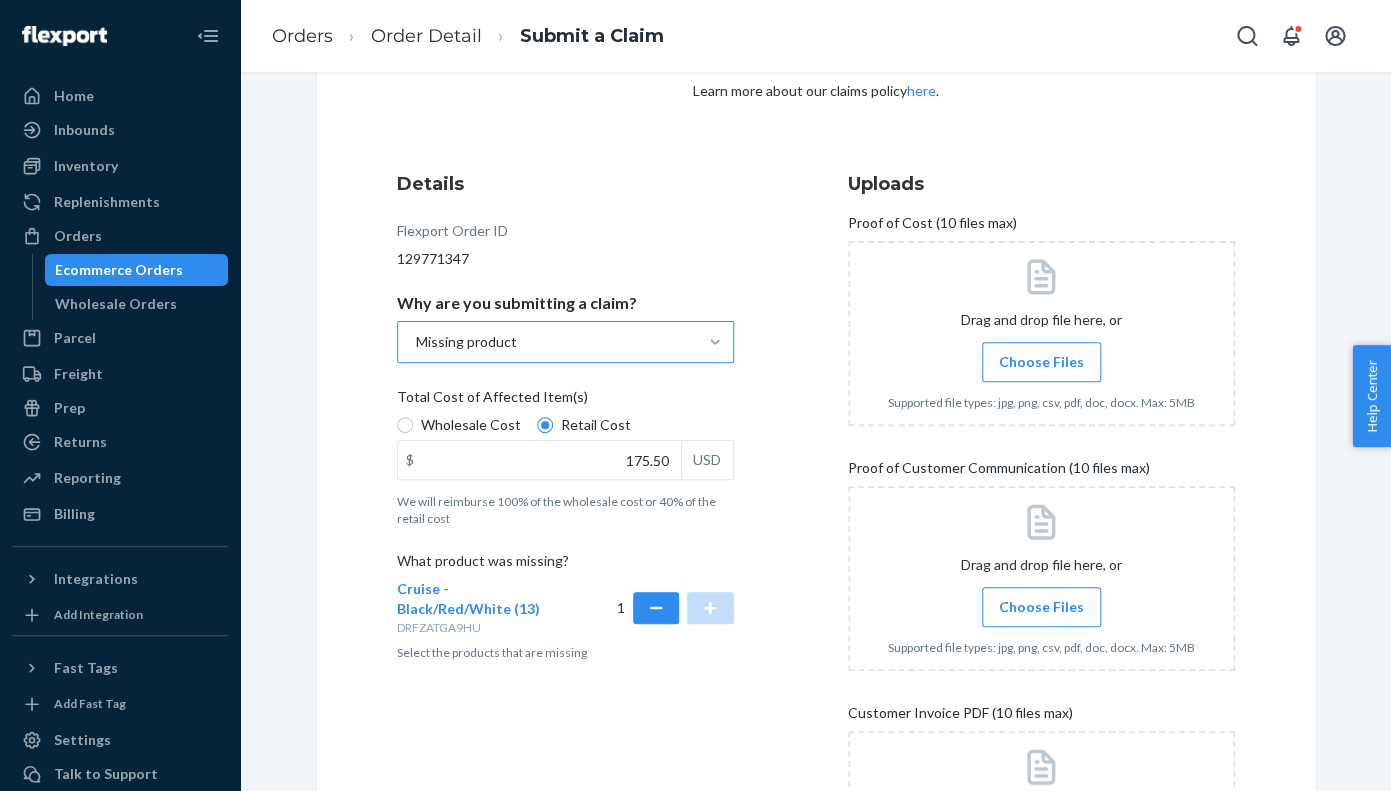 click on "Choose Files" at bounding box center [1041, 362] 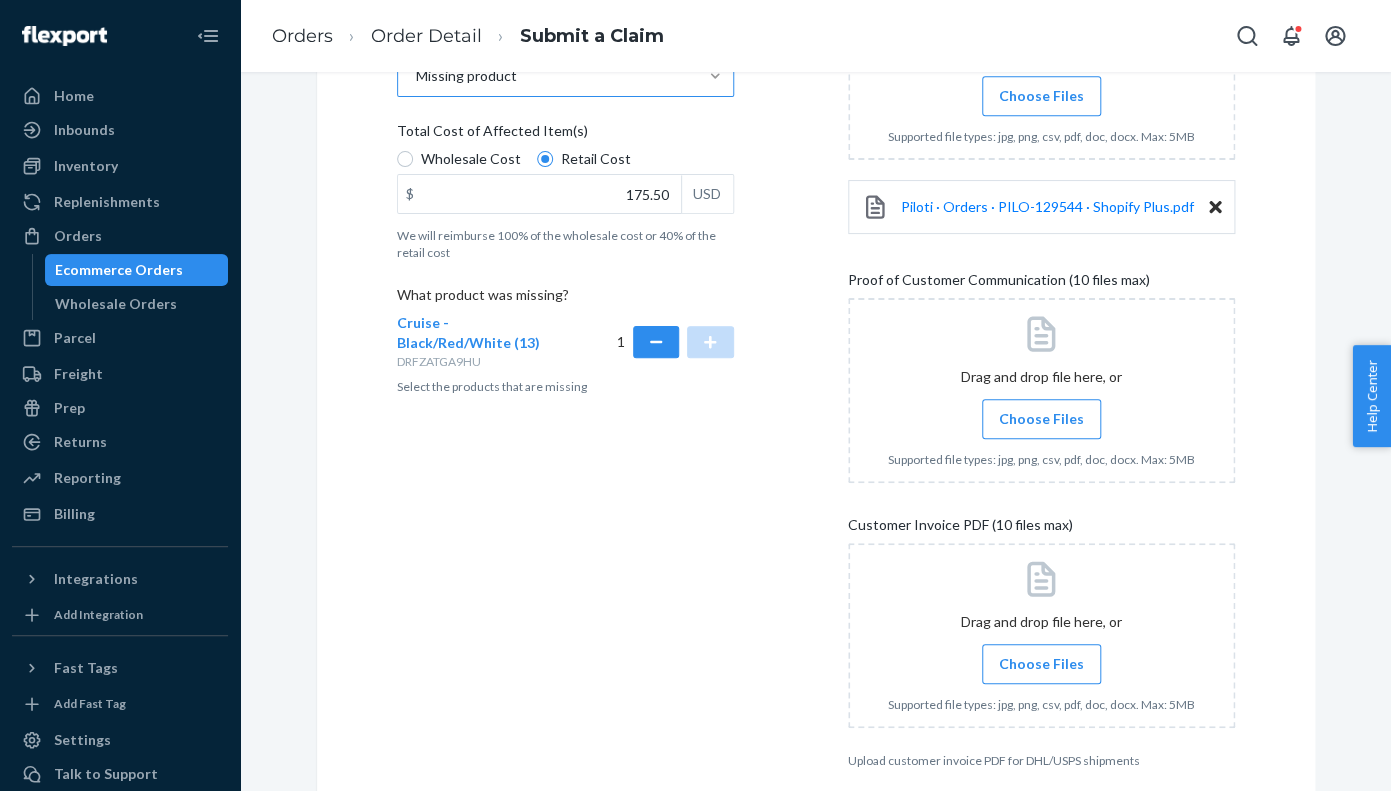 scroll, scrollTop: 522, scrollLeft: 0, axis: vertical 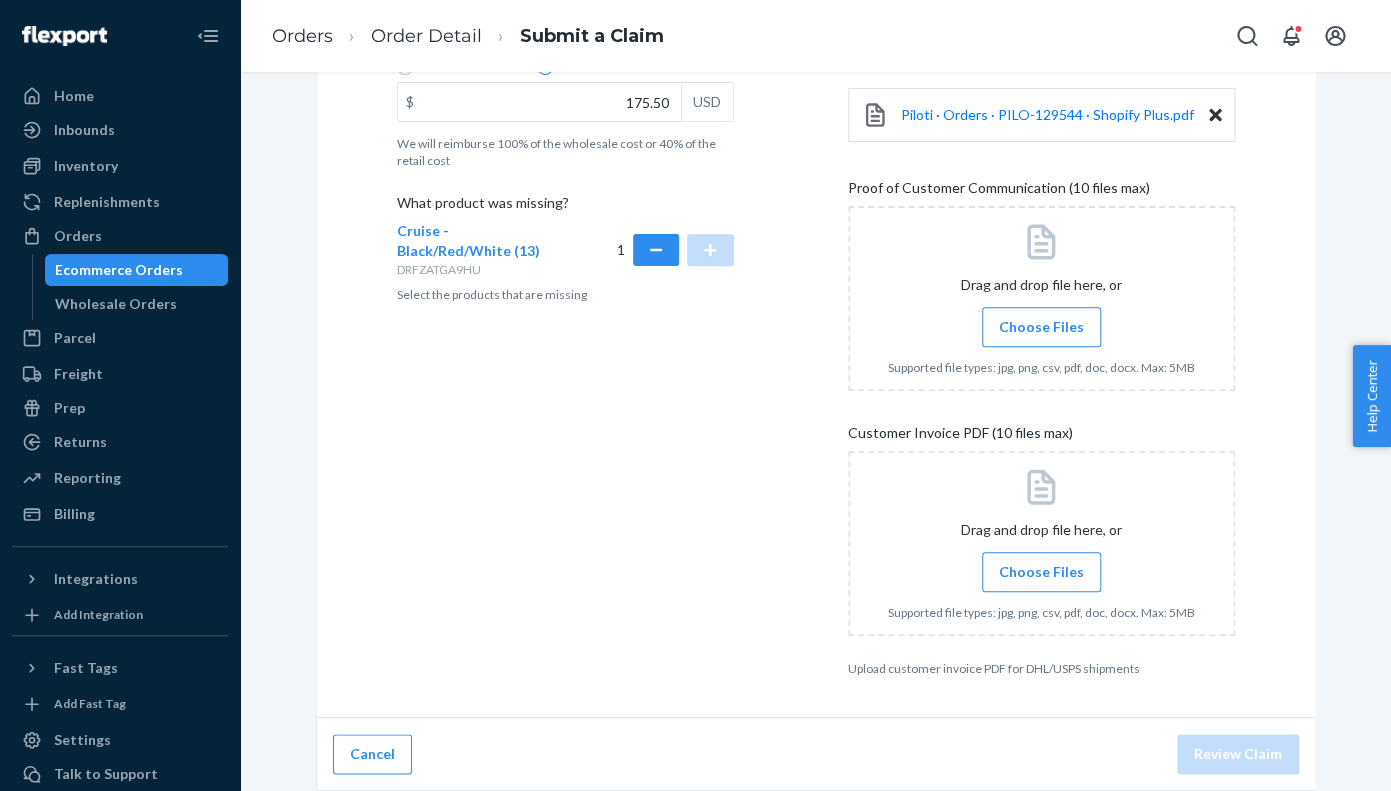 click on "Choose Files" at bounding box center [1041, 327] 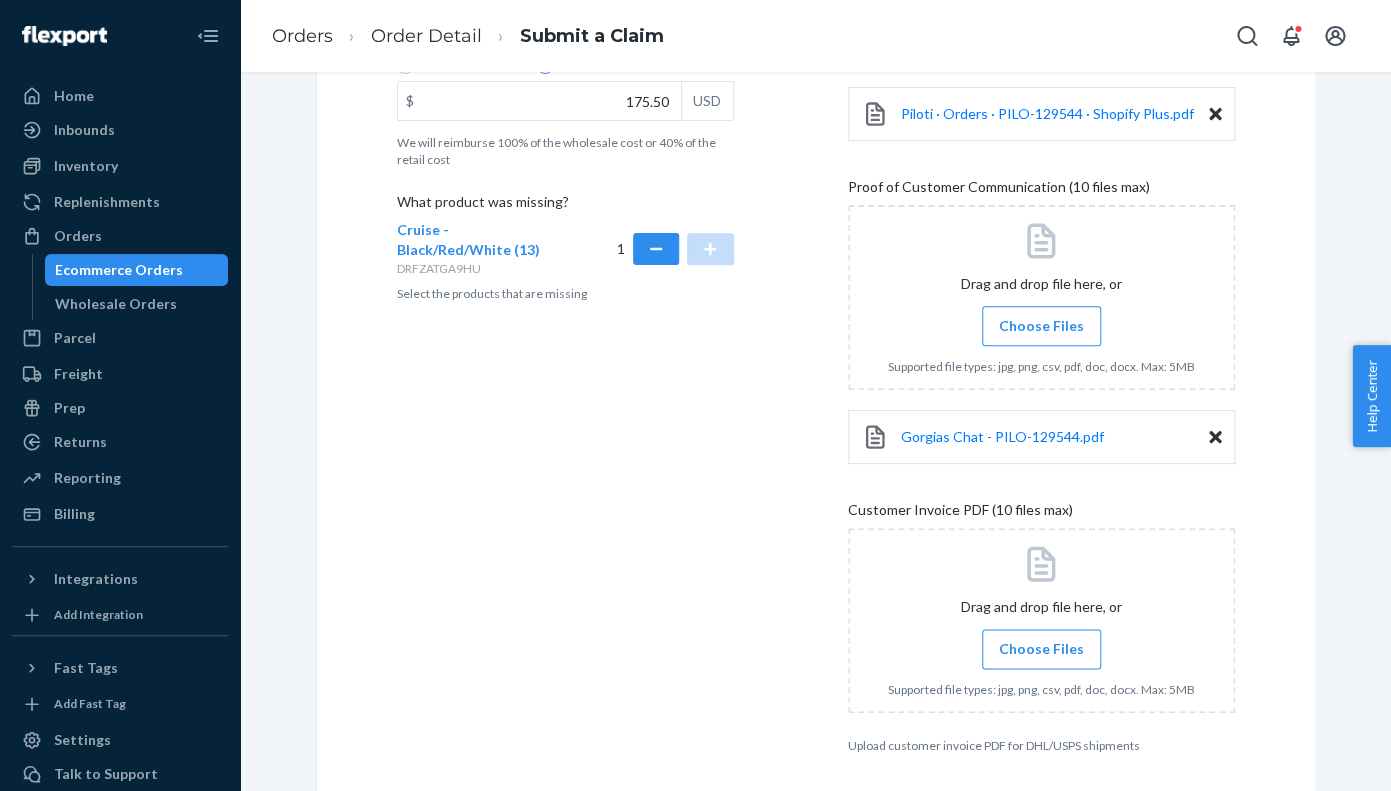 click on "Choose Files" at bounding box center [1041, 649] 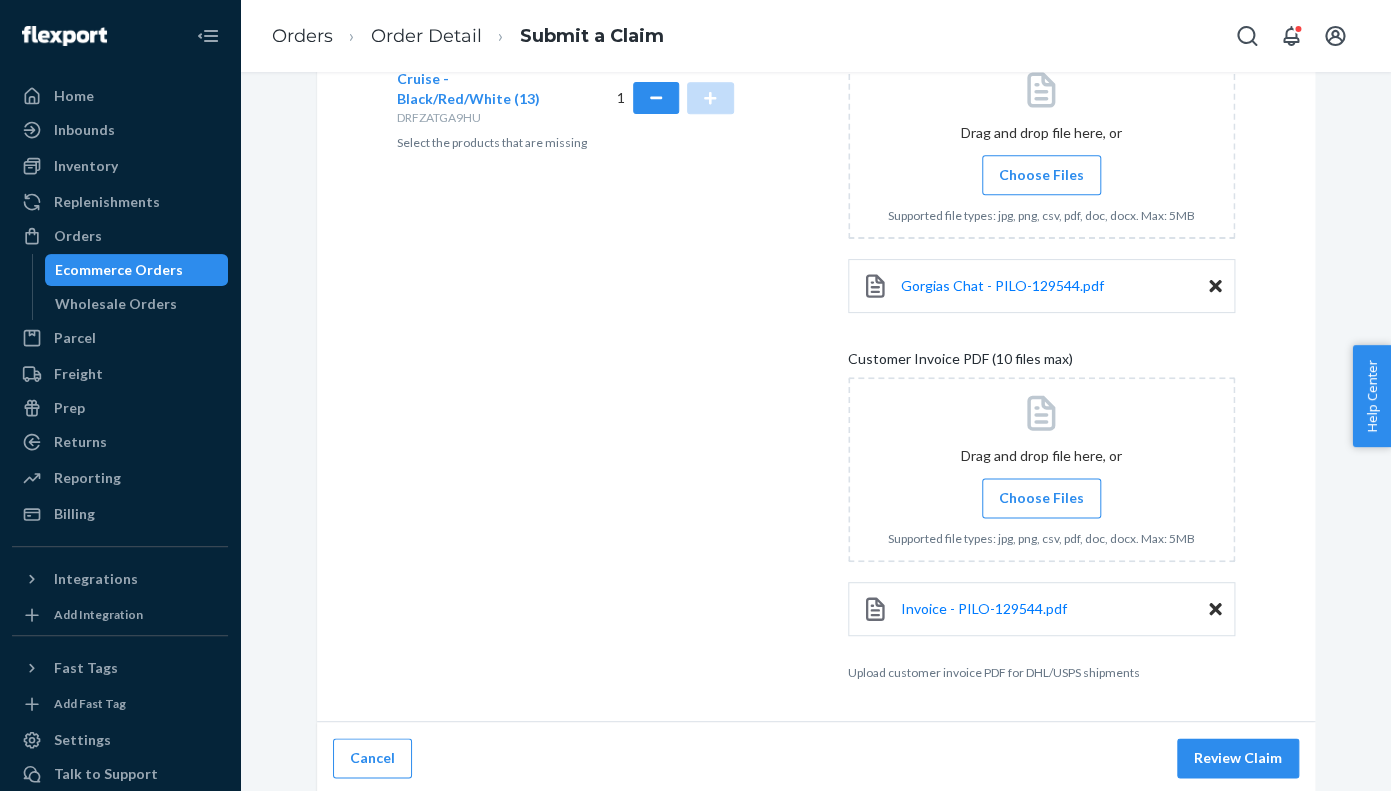 scroll, scrollTop: 678, scrollLeft: 0, axis: vertical 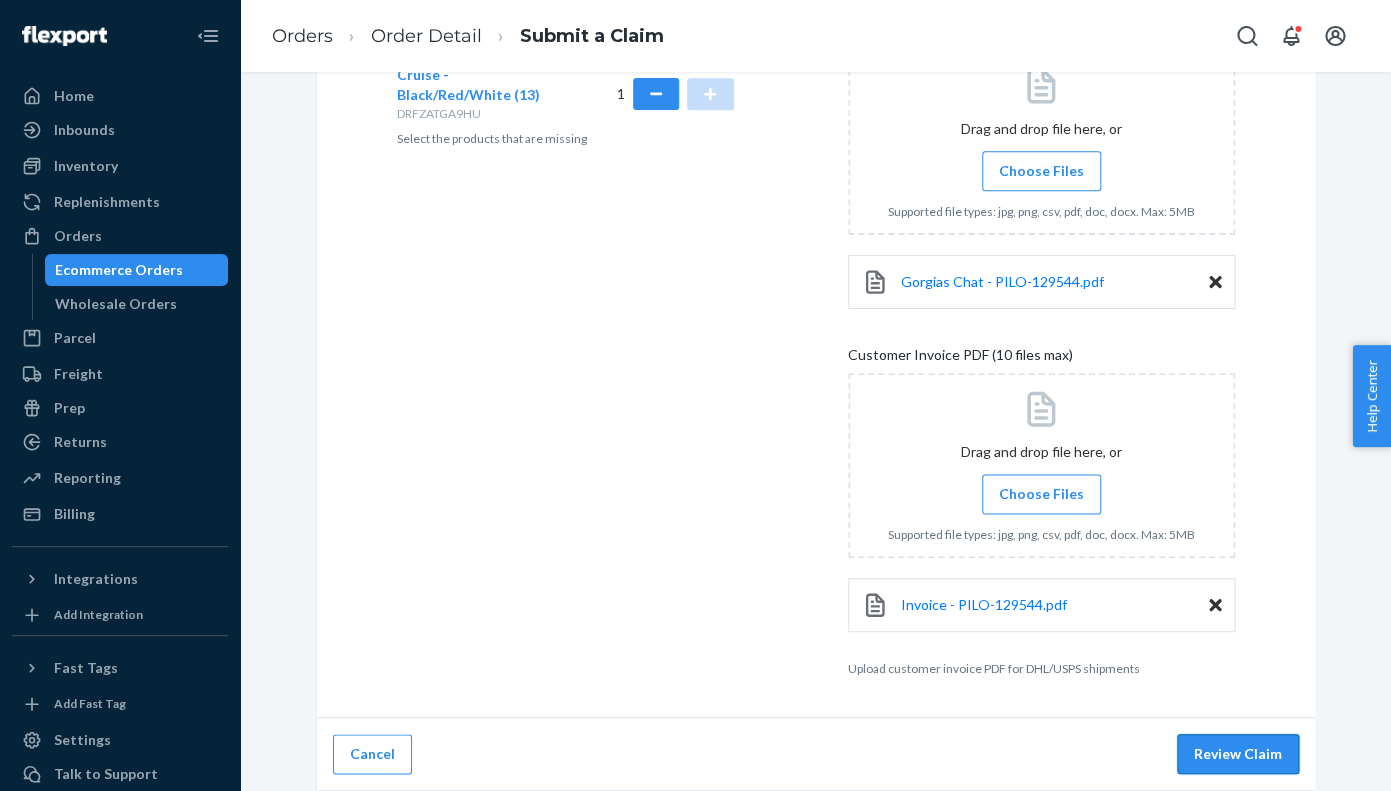 click on "Review Claim" at bounding box center (1238, 754) 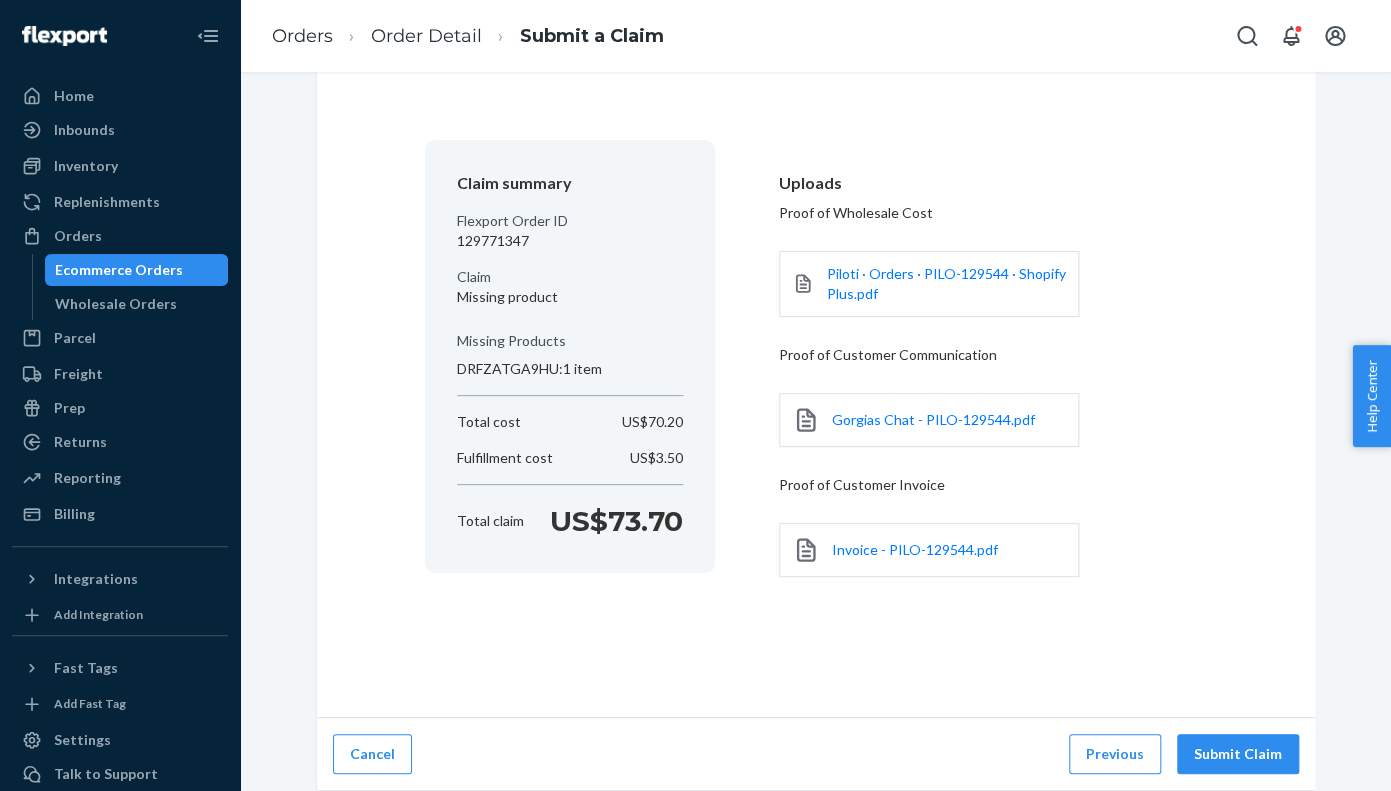 scroll, scrollTop: 102, scrollLeft: 0, axis: vertical 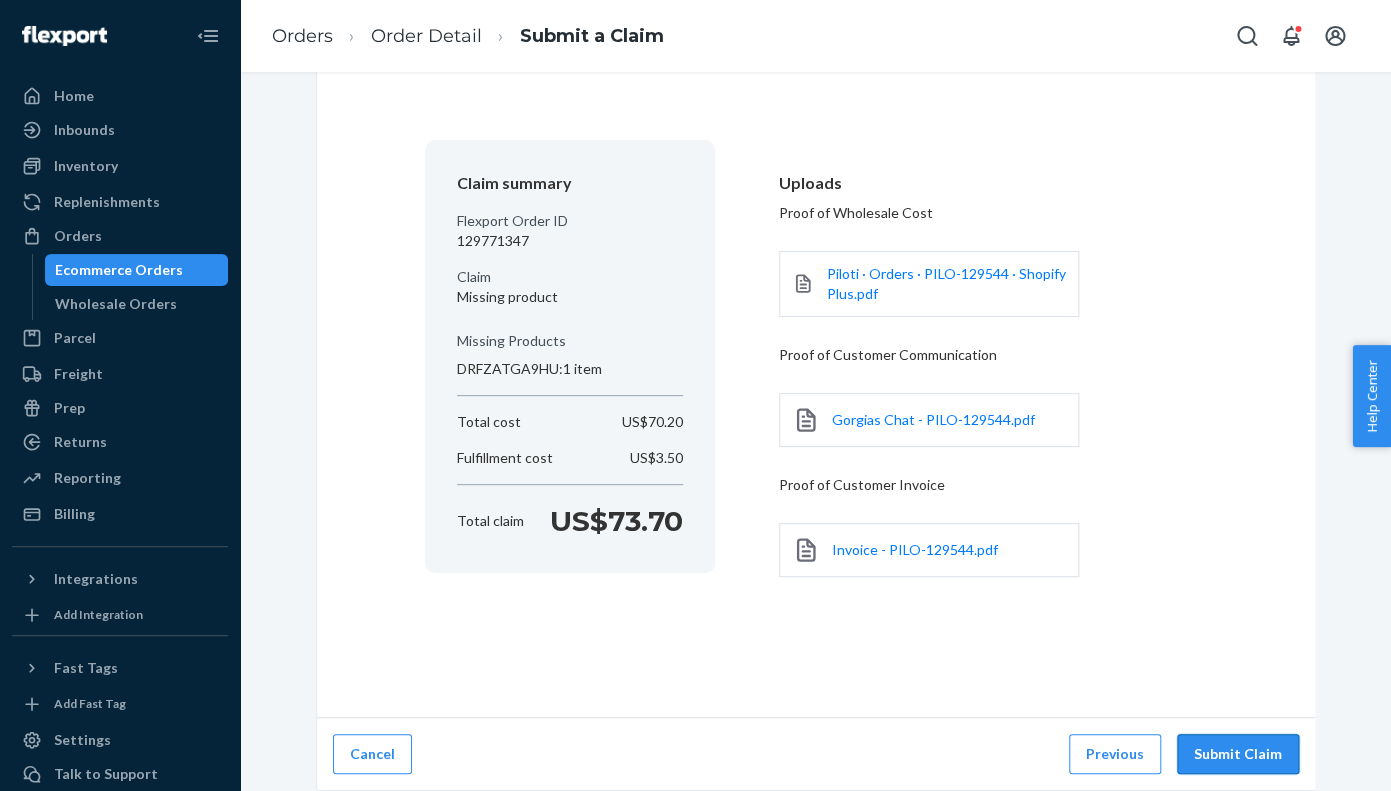 click on "Submit Claim" at bounding box center (1238, 754) 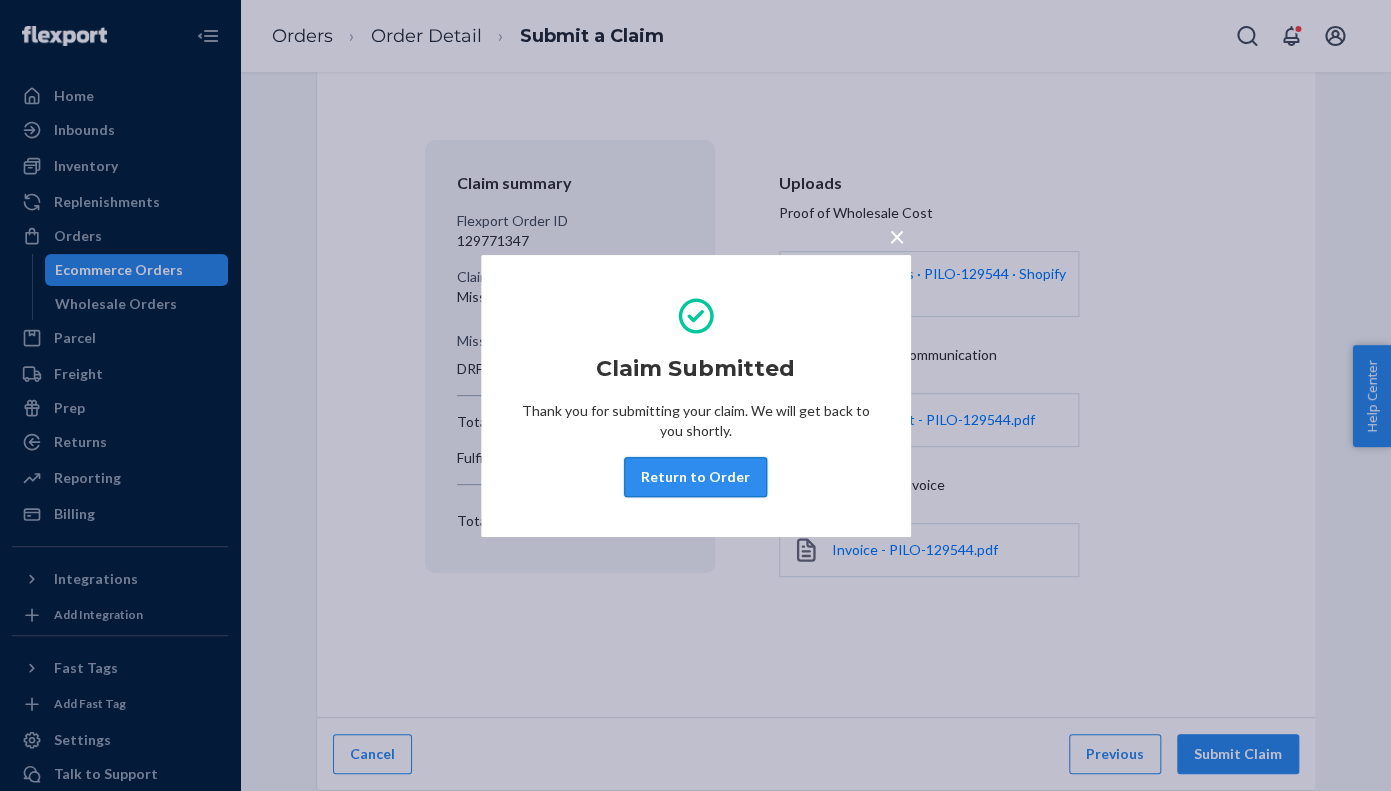 click on "Return to Order" at bounding box center [695, 477] 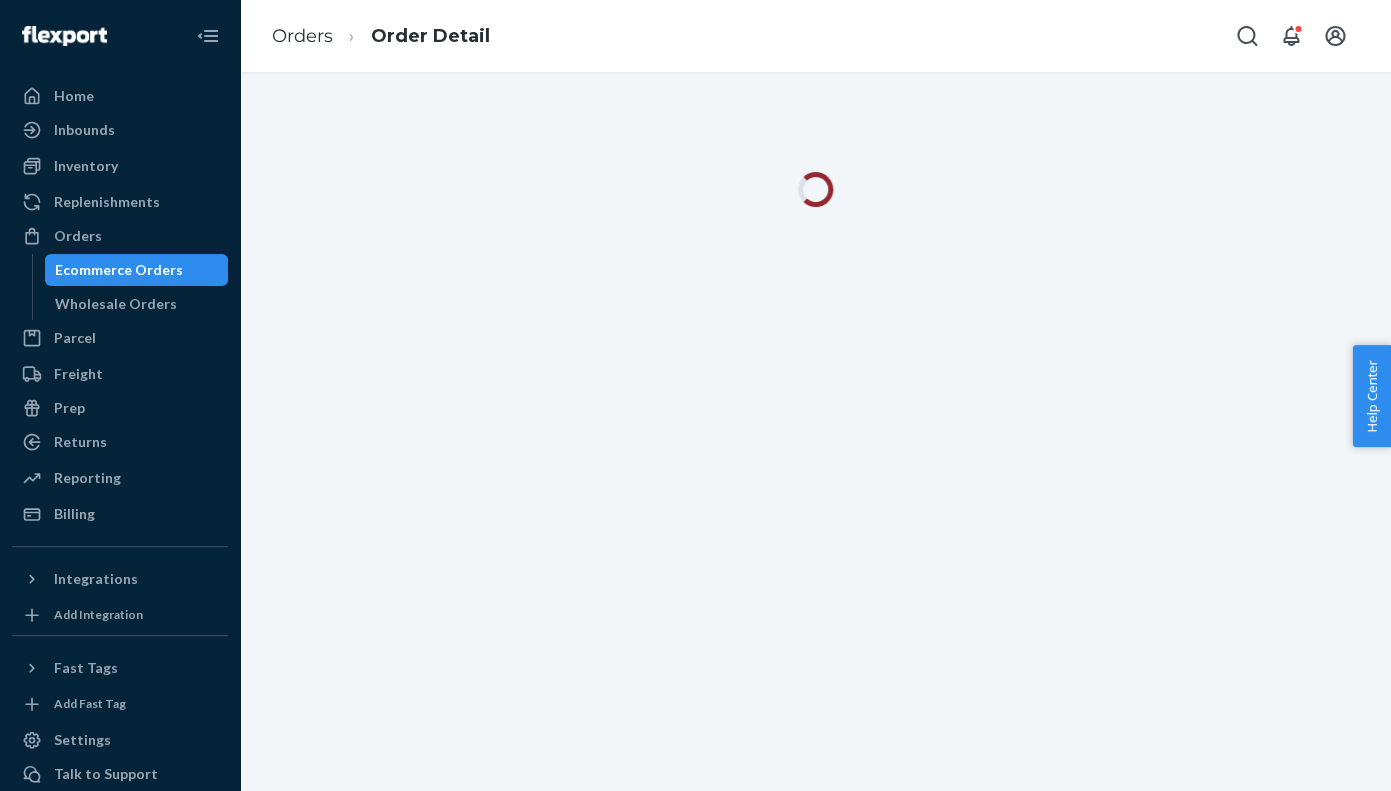 scroll, scrollTop: 0, scrollLeft: 0, axis: both 